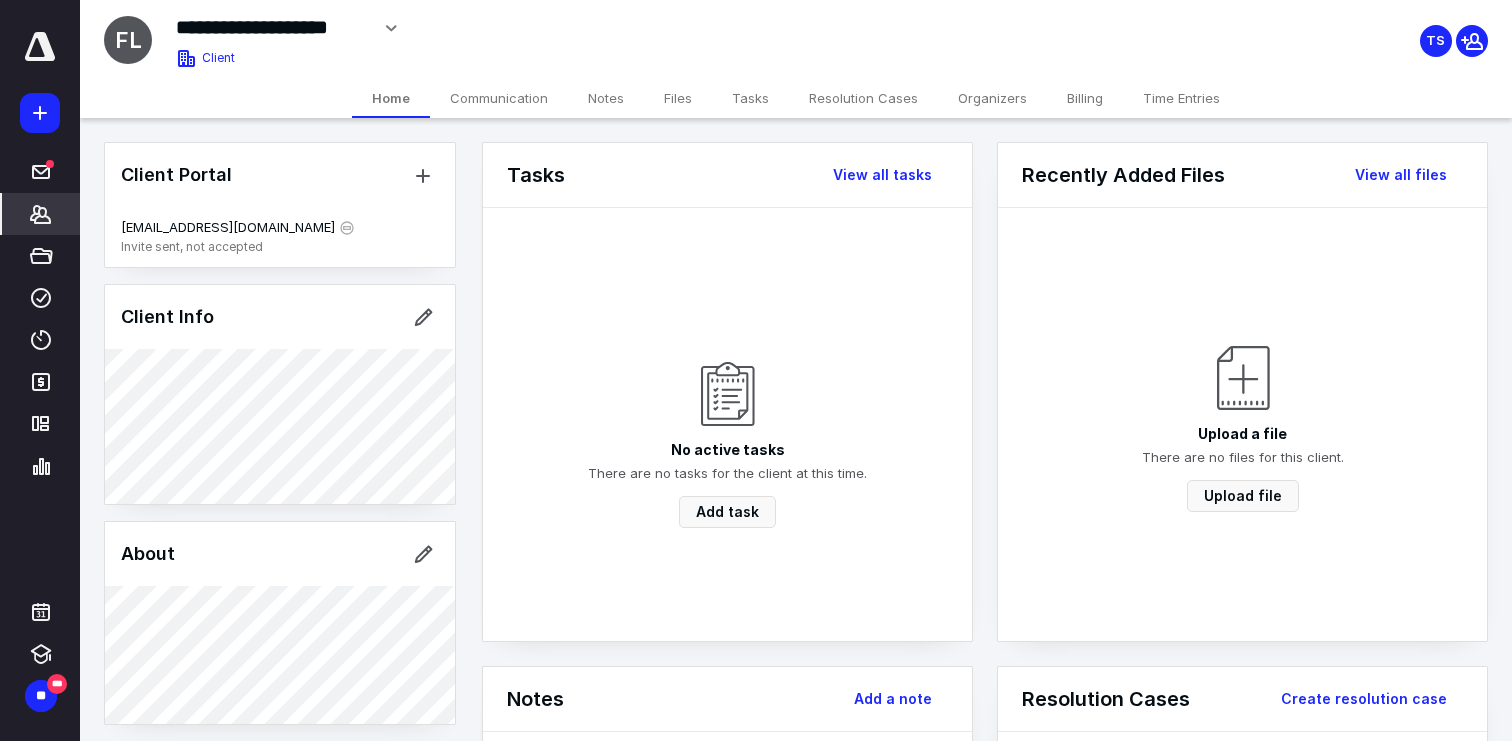 scroll, scrollTop: 0, scrollLeft: 0, axis: both 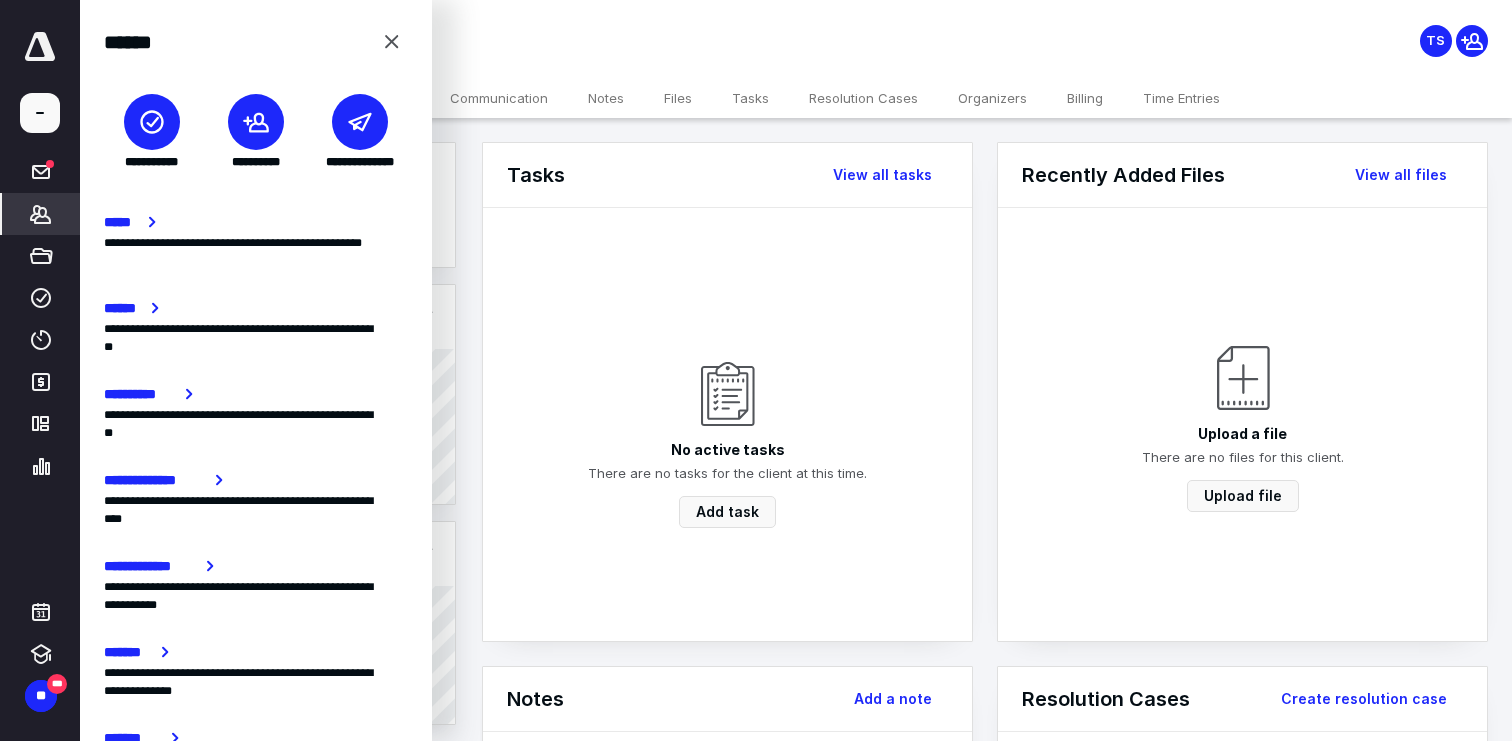 click 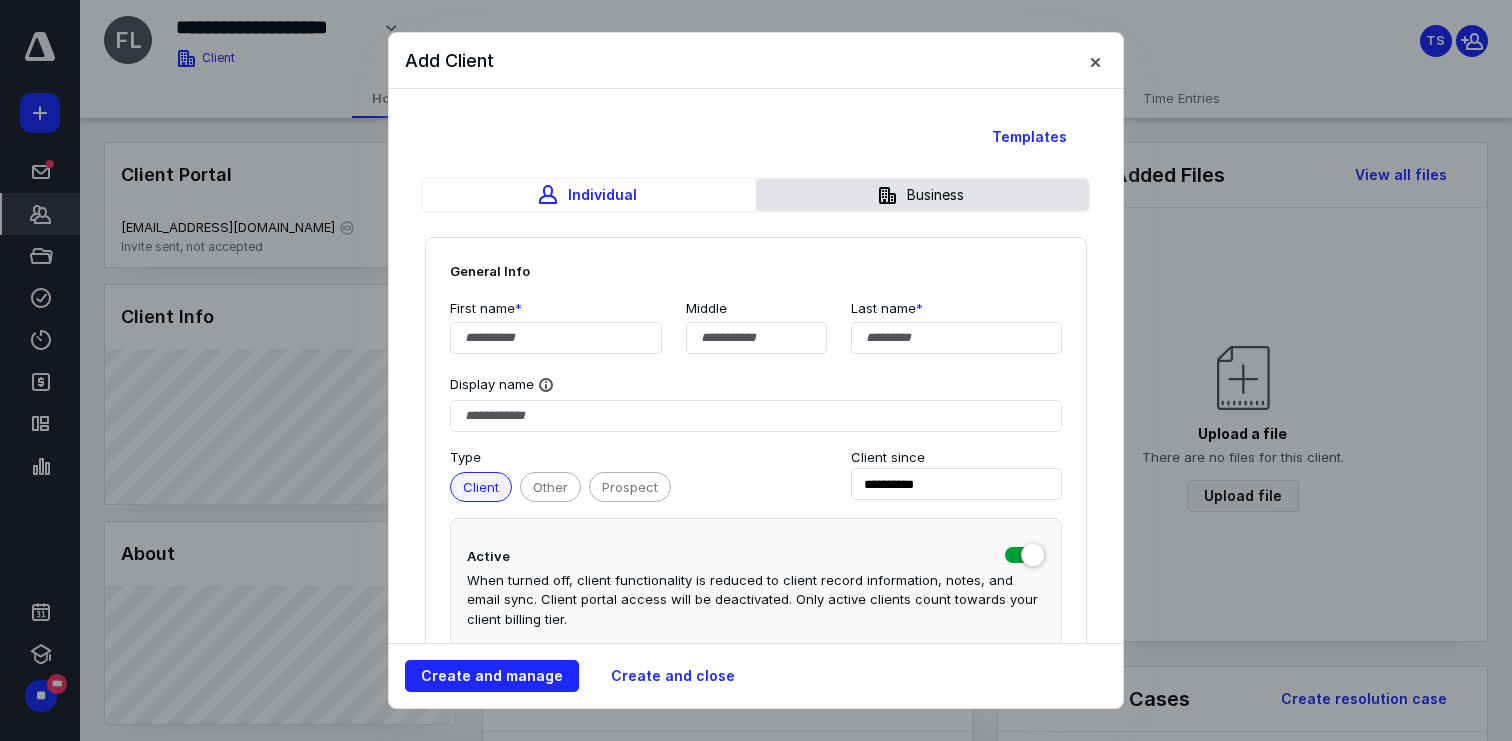 click on "Business" at bounding box center (922, 195) 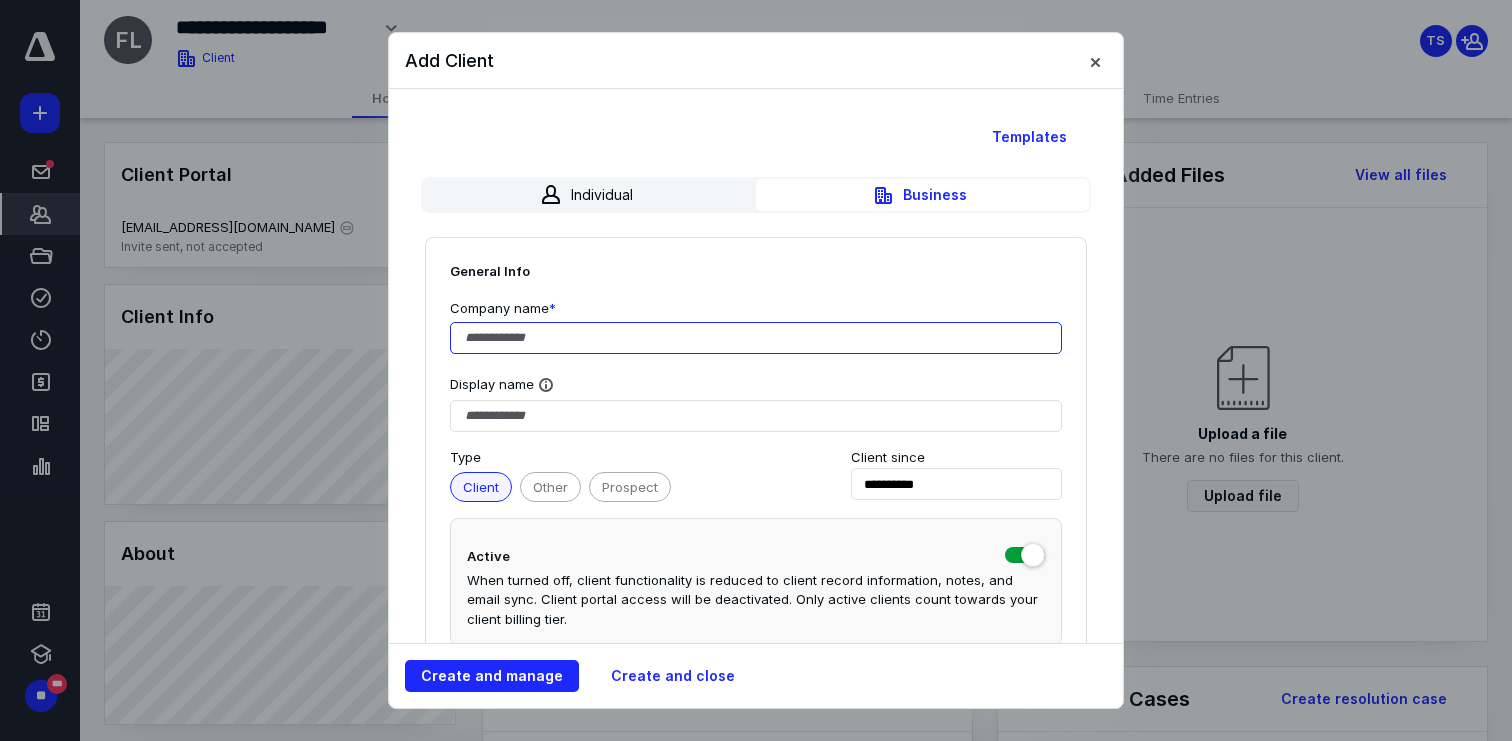 click at bounding box center (756, 338) 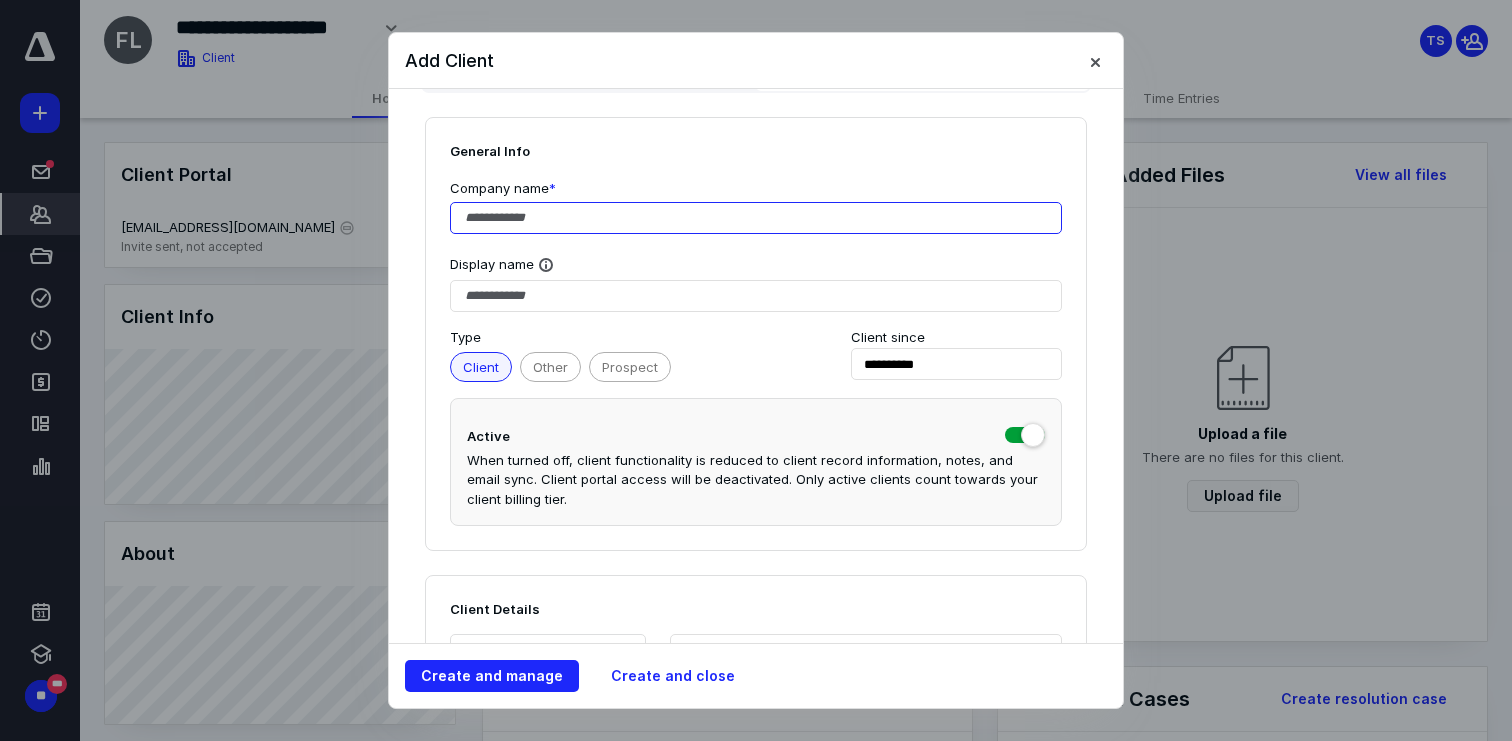scroll, scrollTop: 0, scrollLeft: 0, axis: both 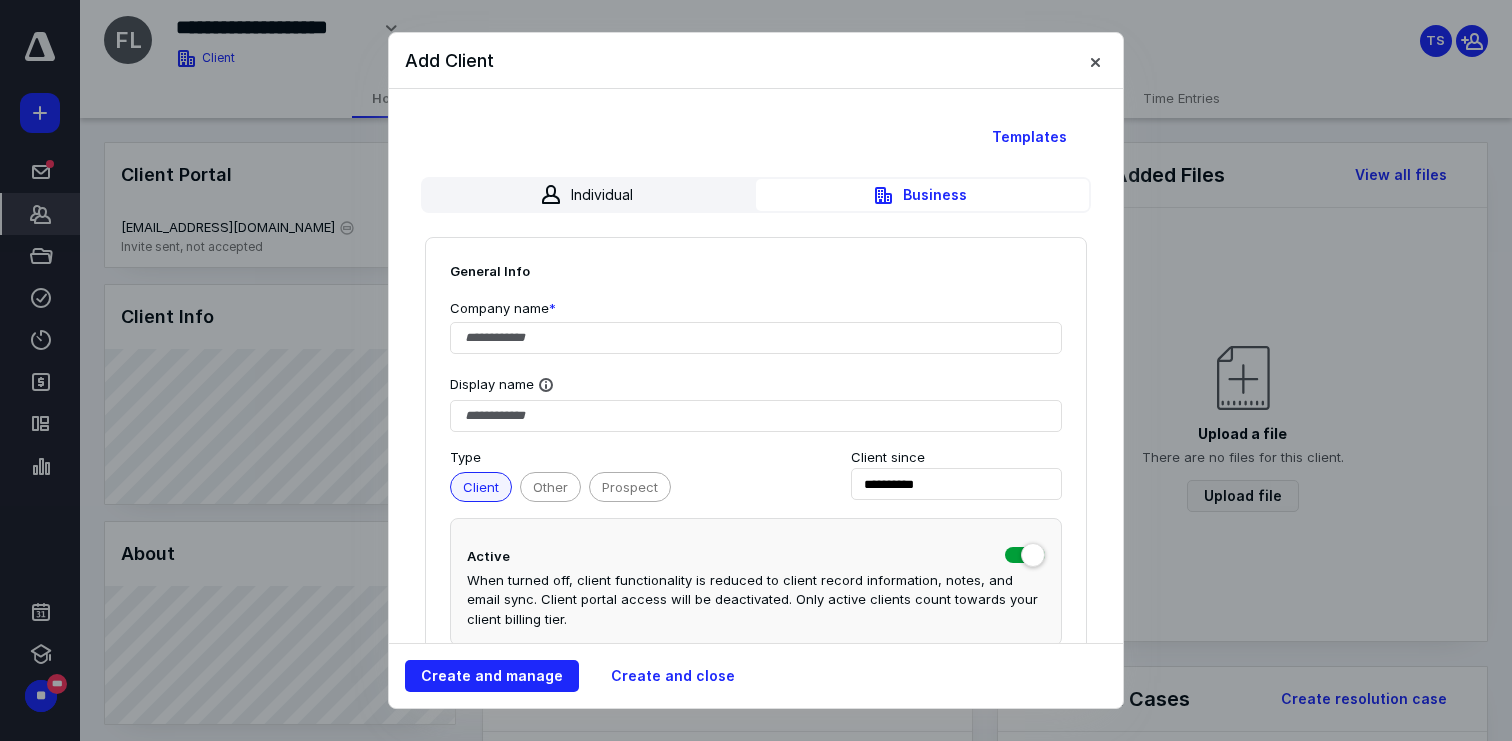 click on "General Info" at bounding box center (756, 271) 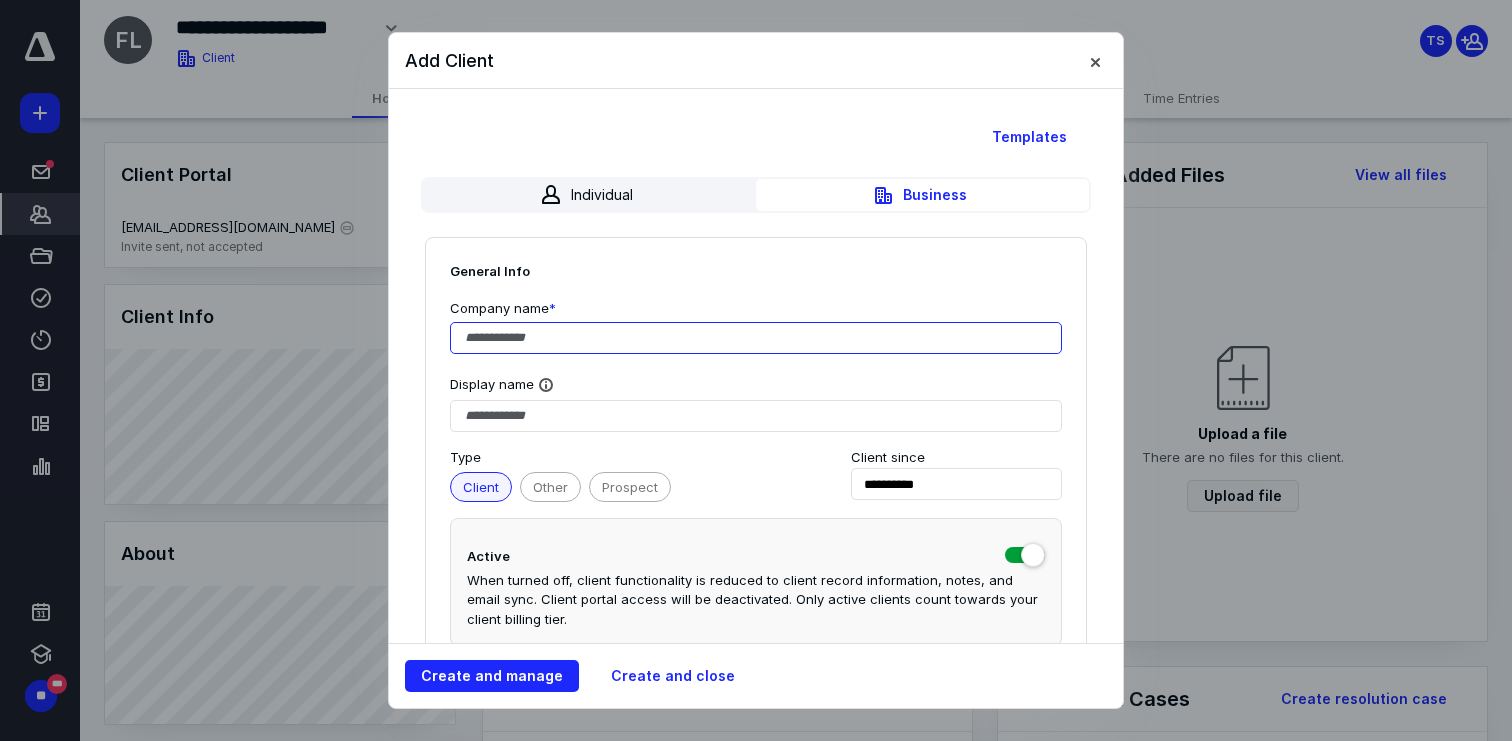 click at bounding box center (756, 338) 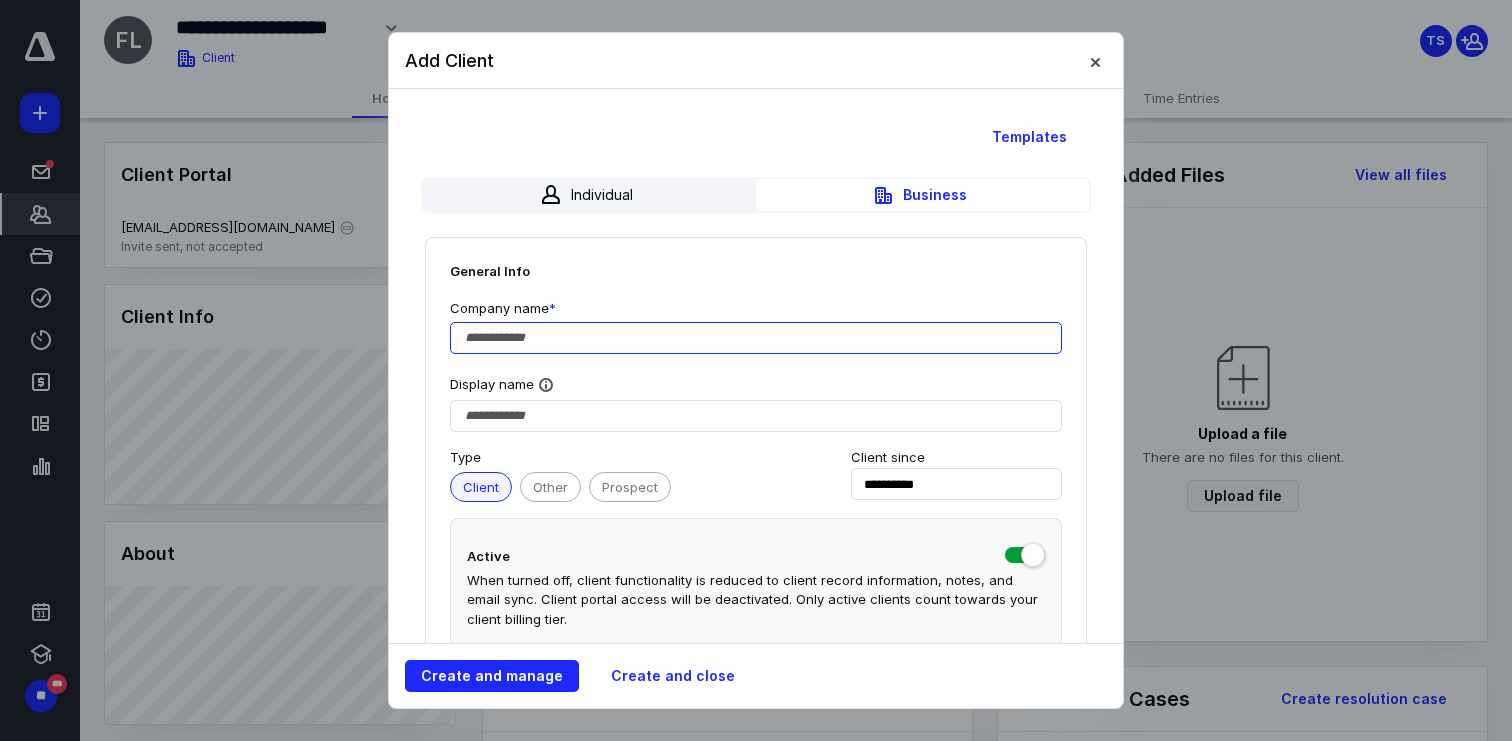 click at bounding box center (756, 338) 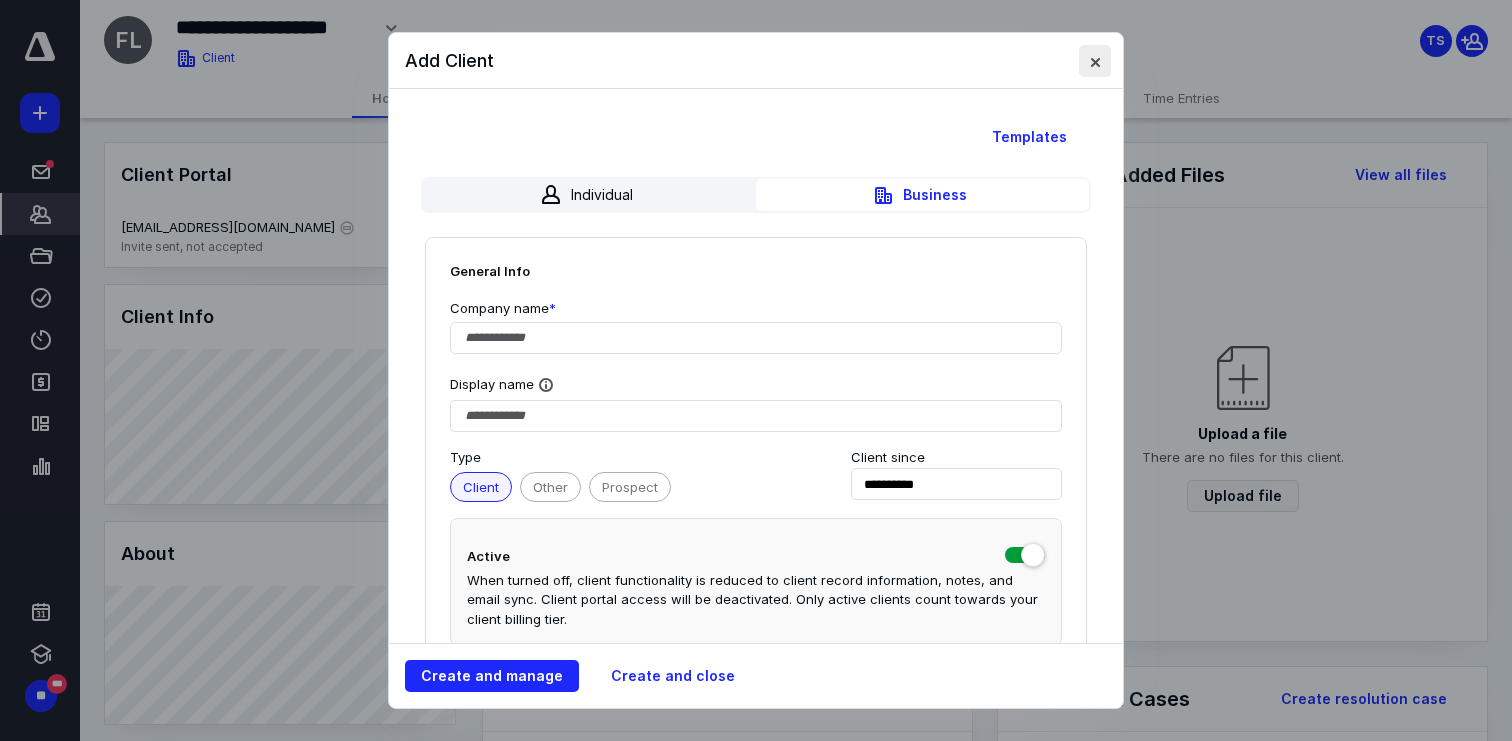 click at bounding box center (1095, 61) 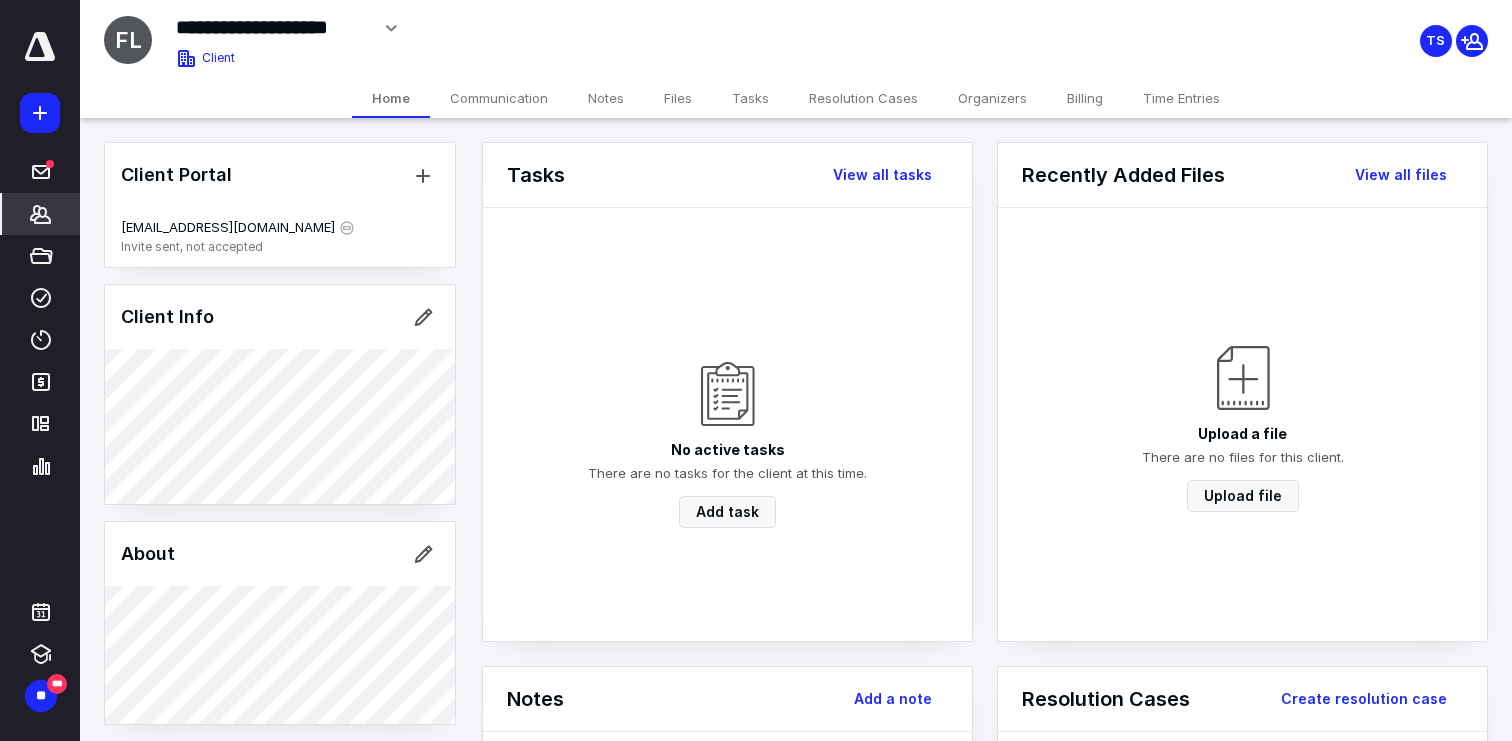 click 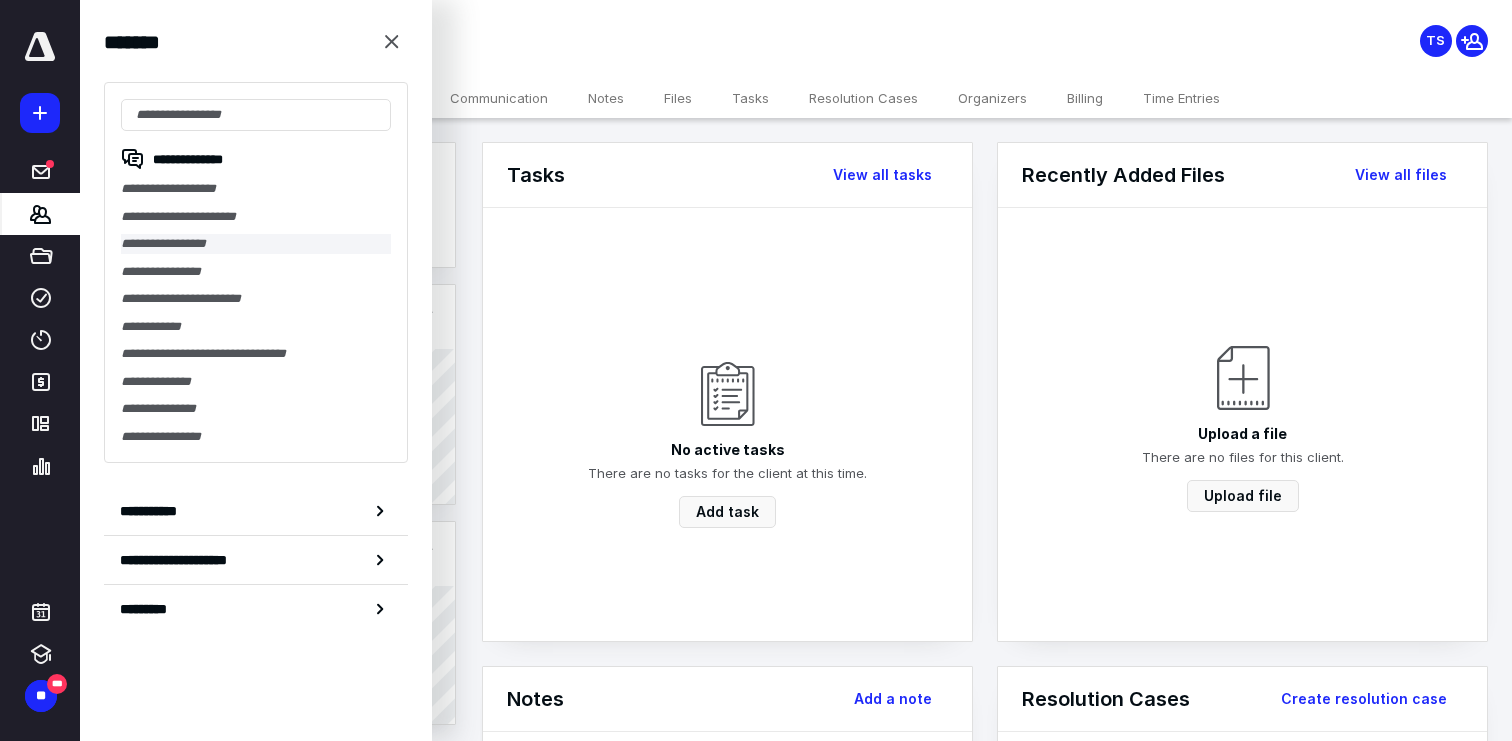 click on "**********" at bounding box center [256, 244] 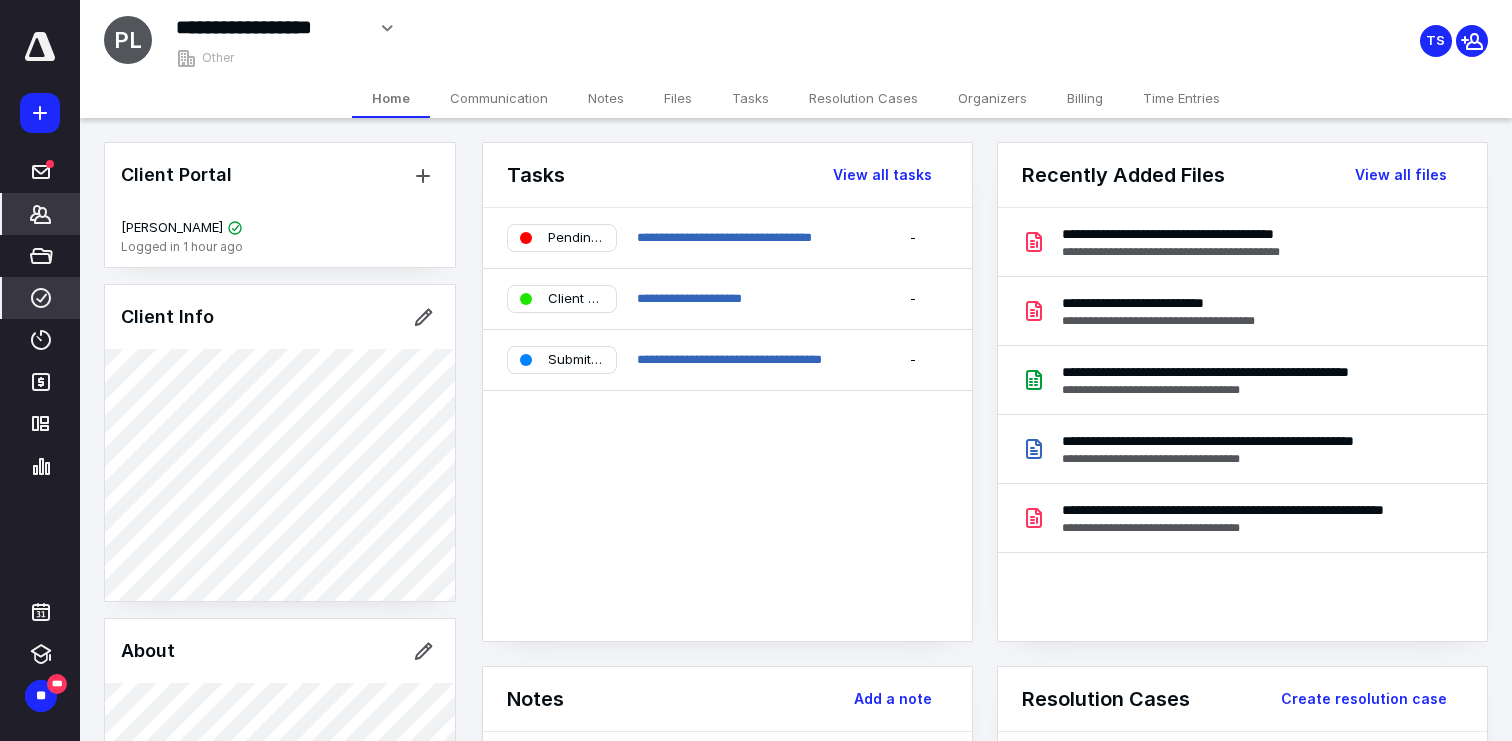 click 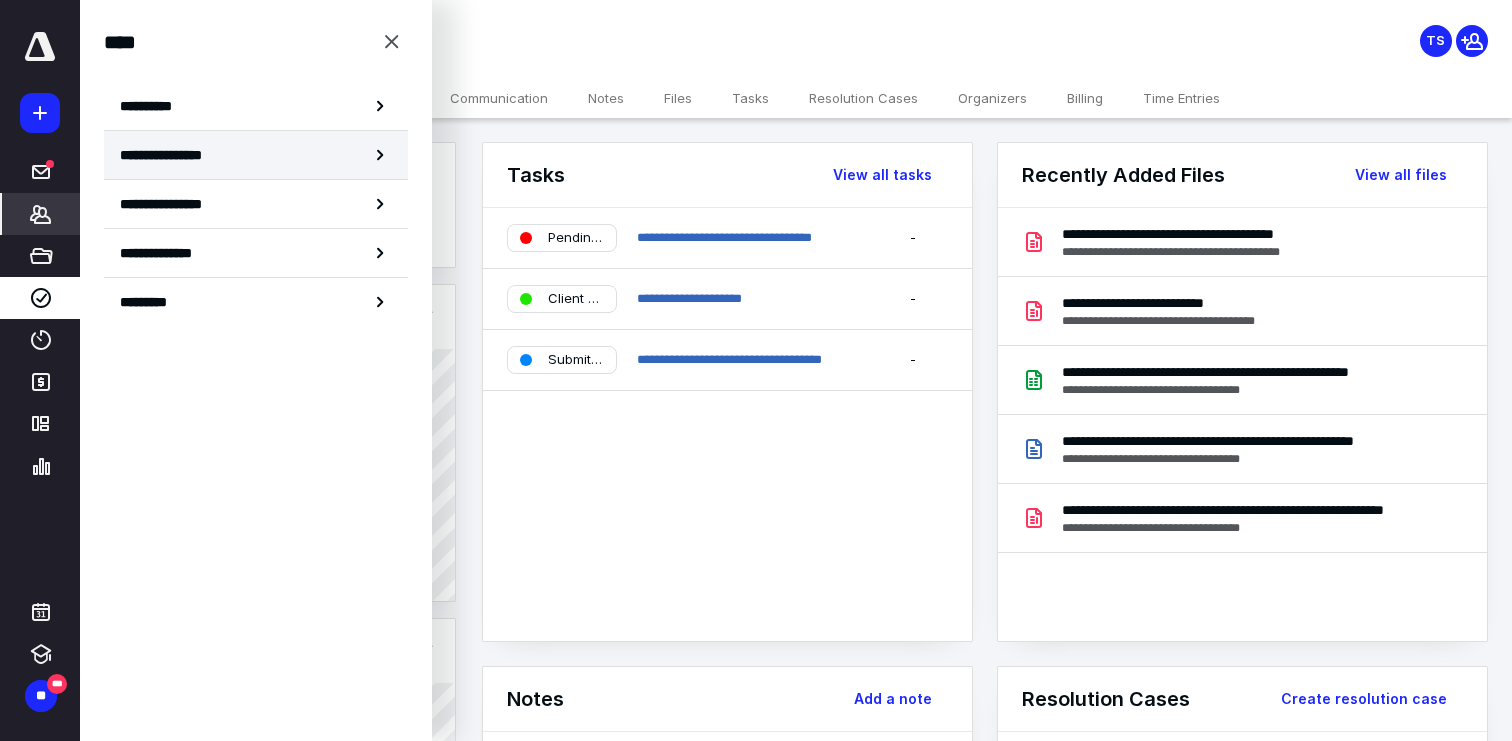 click on "**********" at bounding box center [256, 155] 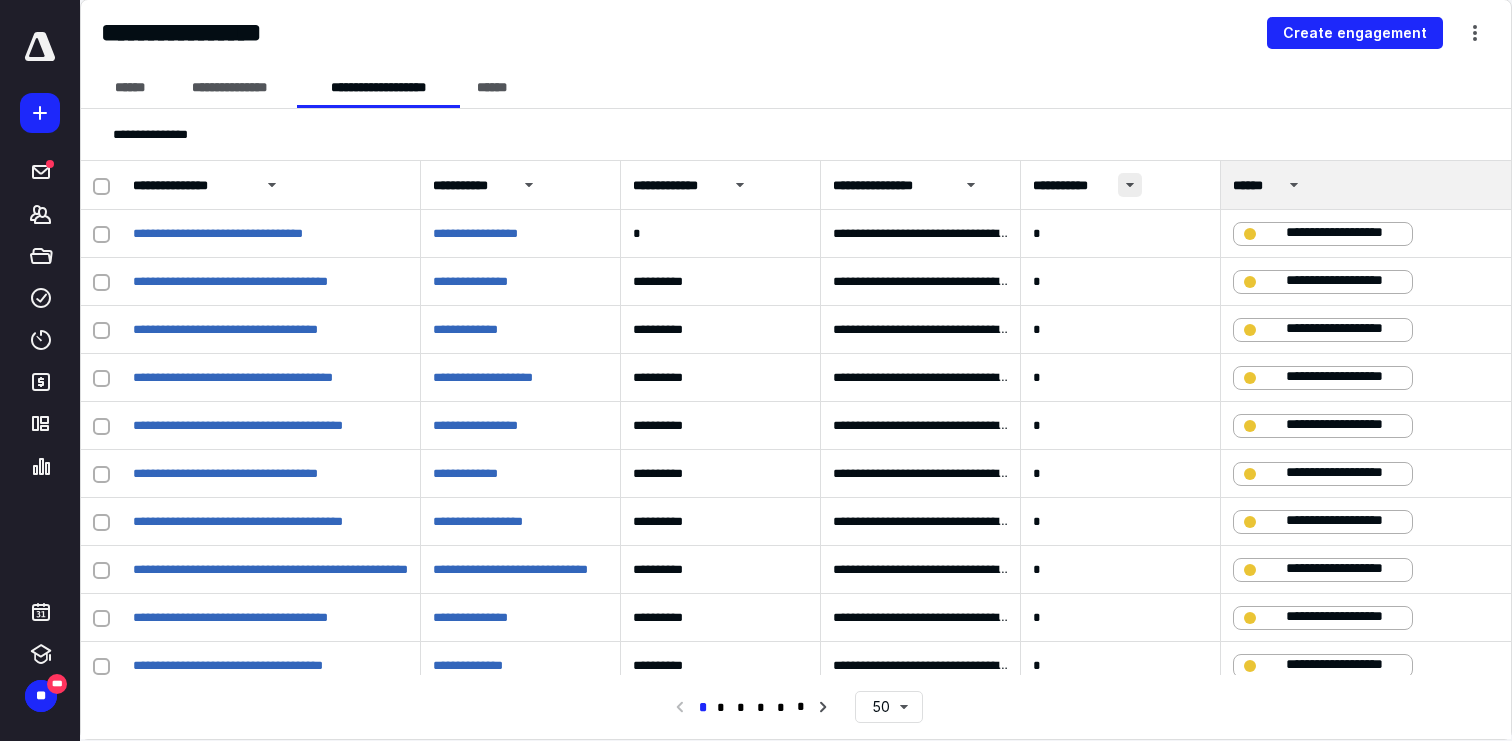 click at bounding box center (1130, 185) 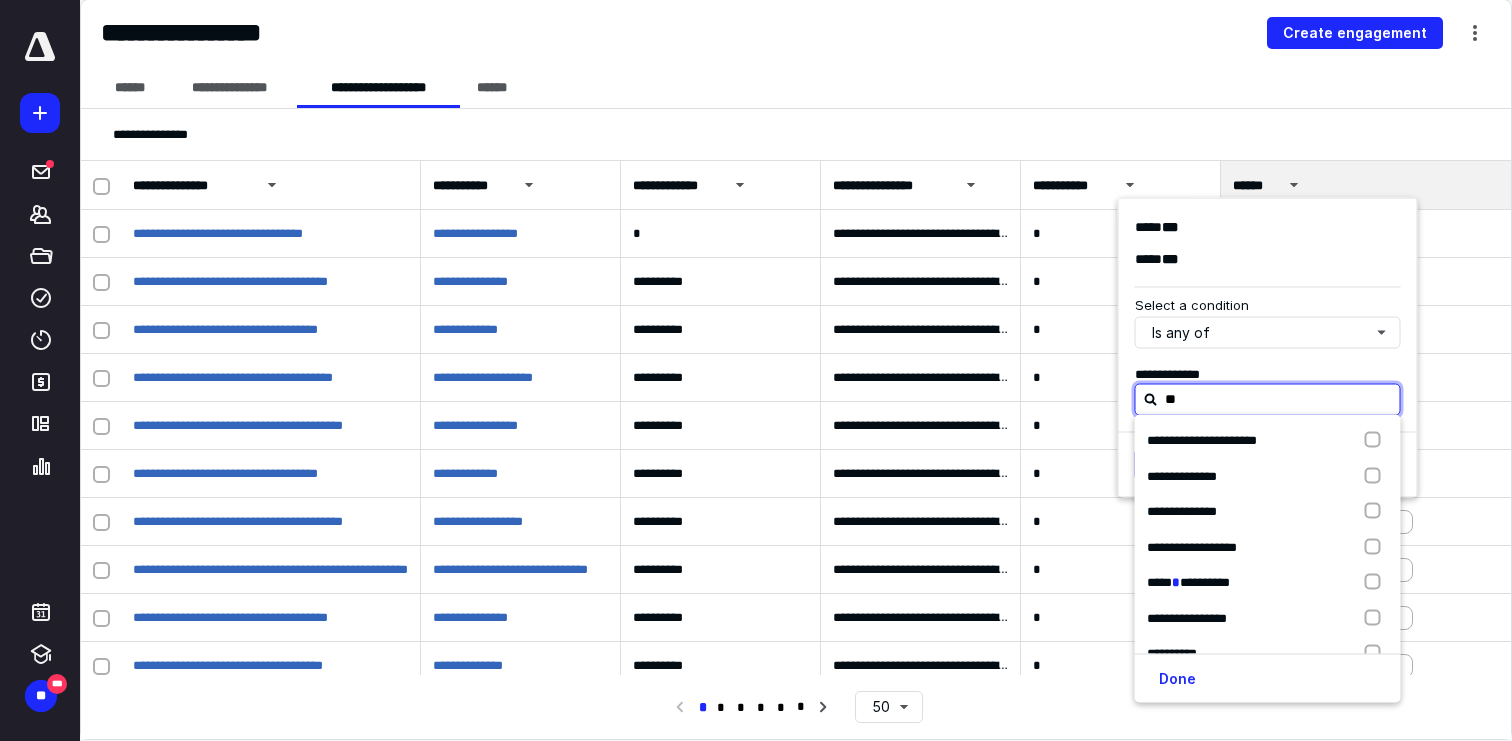 type on "***" 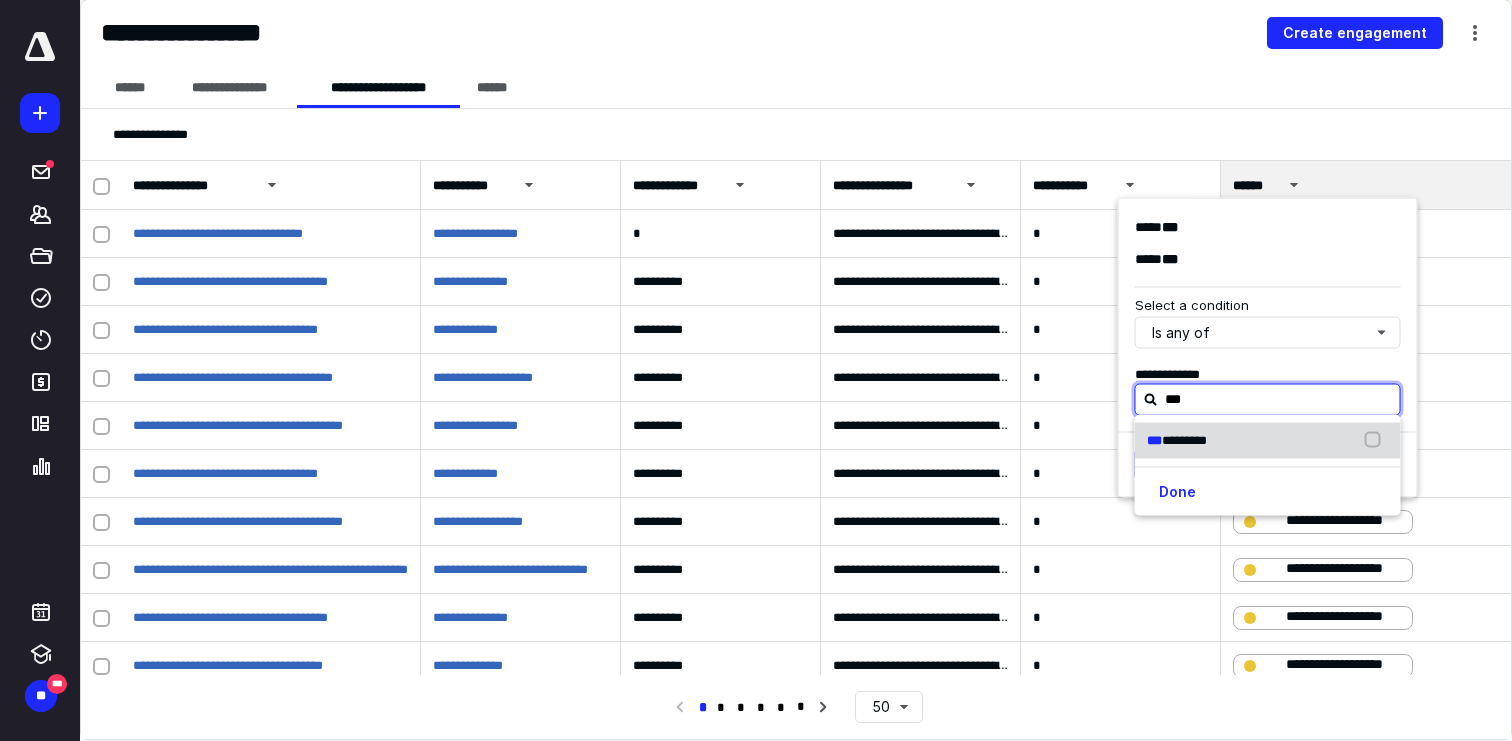click on "*********" at bounding box center [1184, 440] 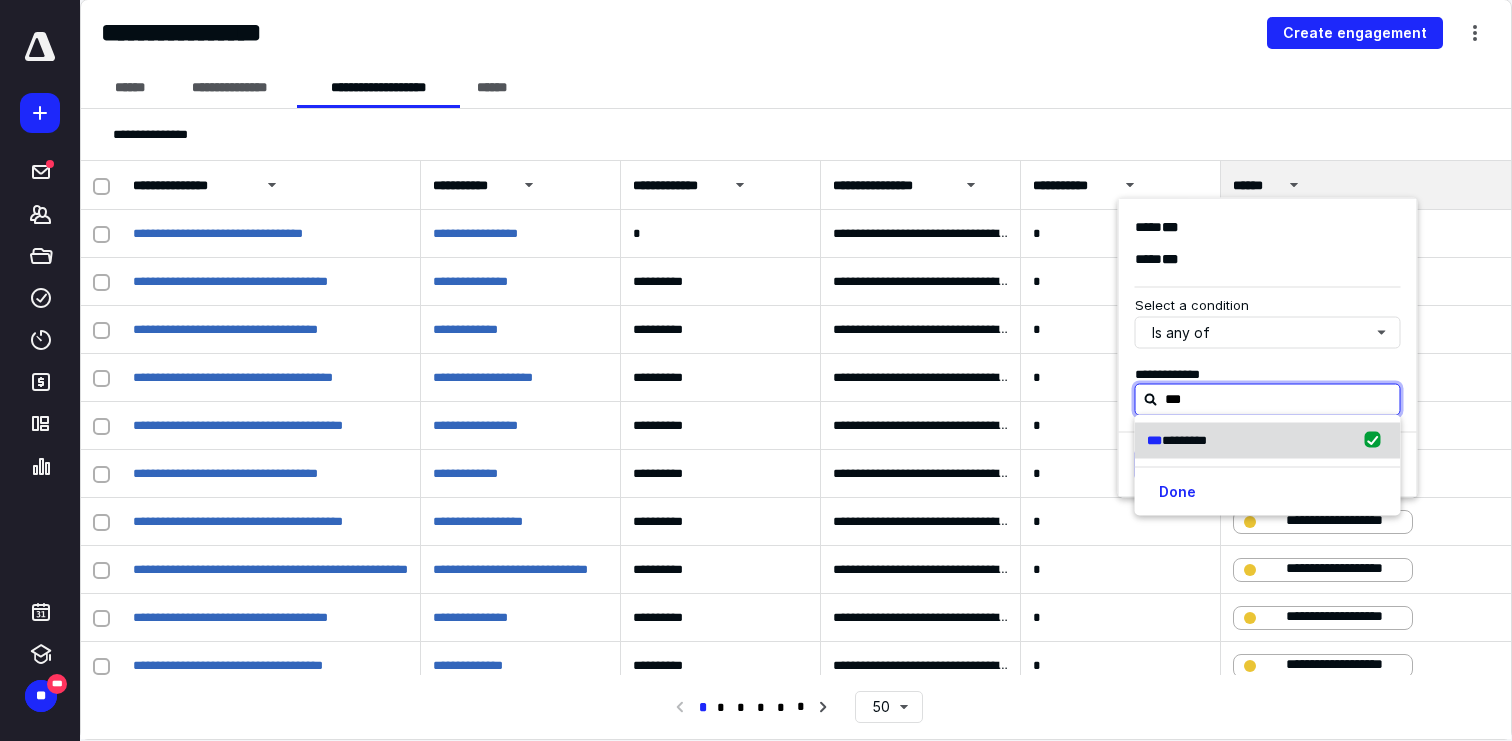 checkbox on "true" 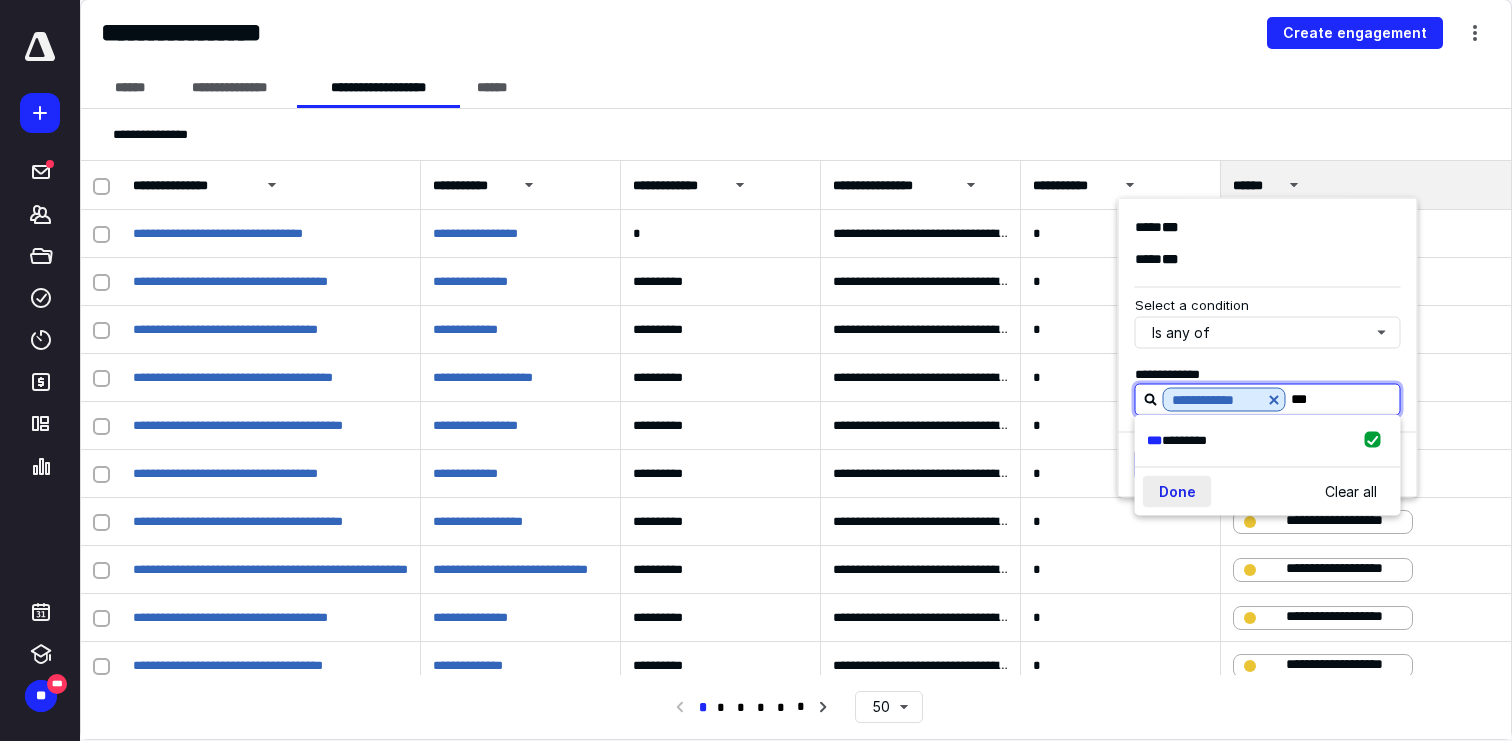 type on "***" 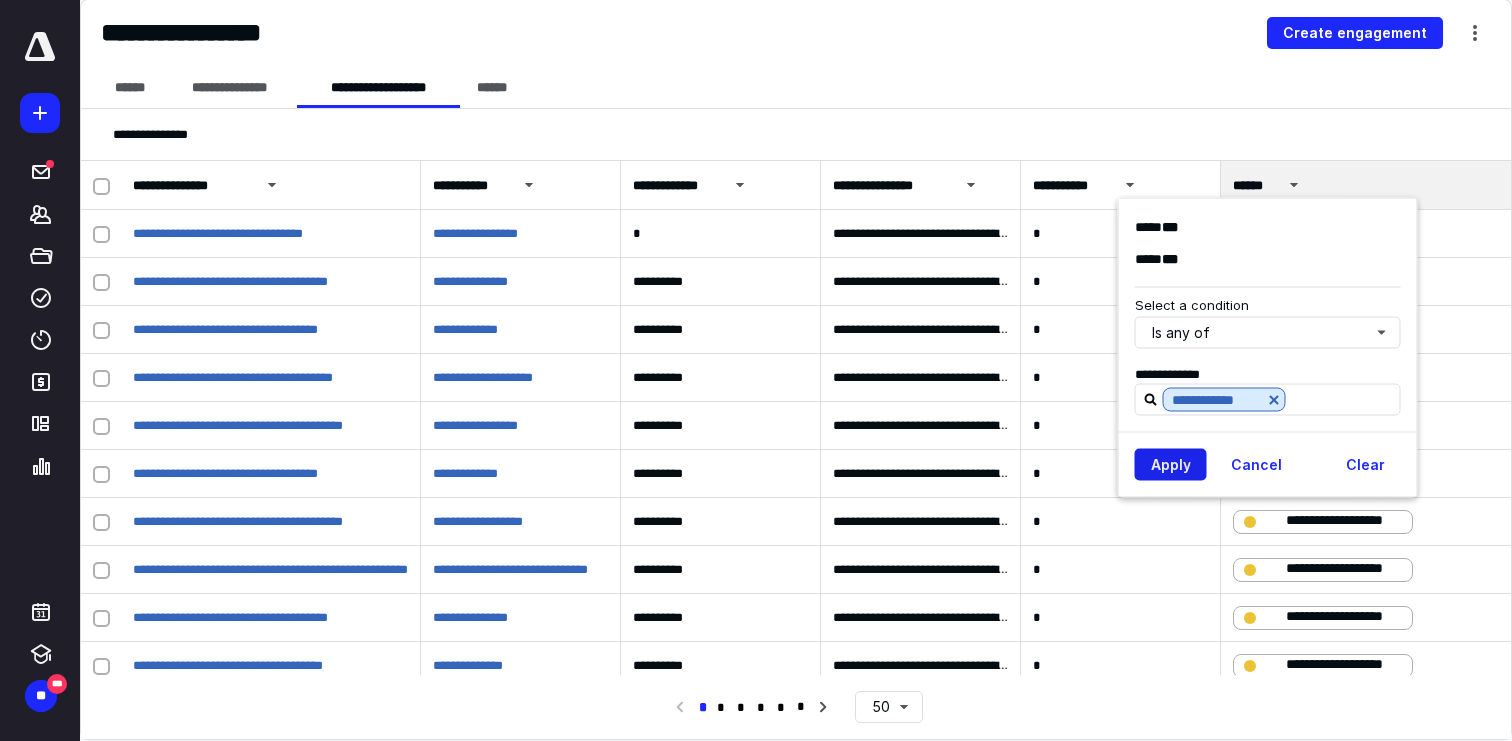 click on "Apply" at bounding box center (1171, 465) 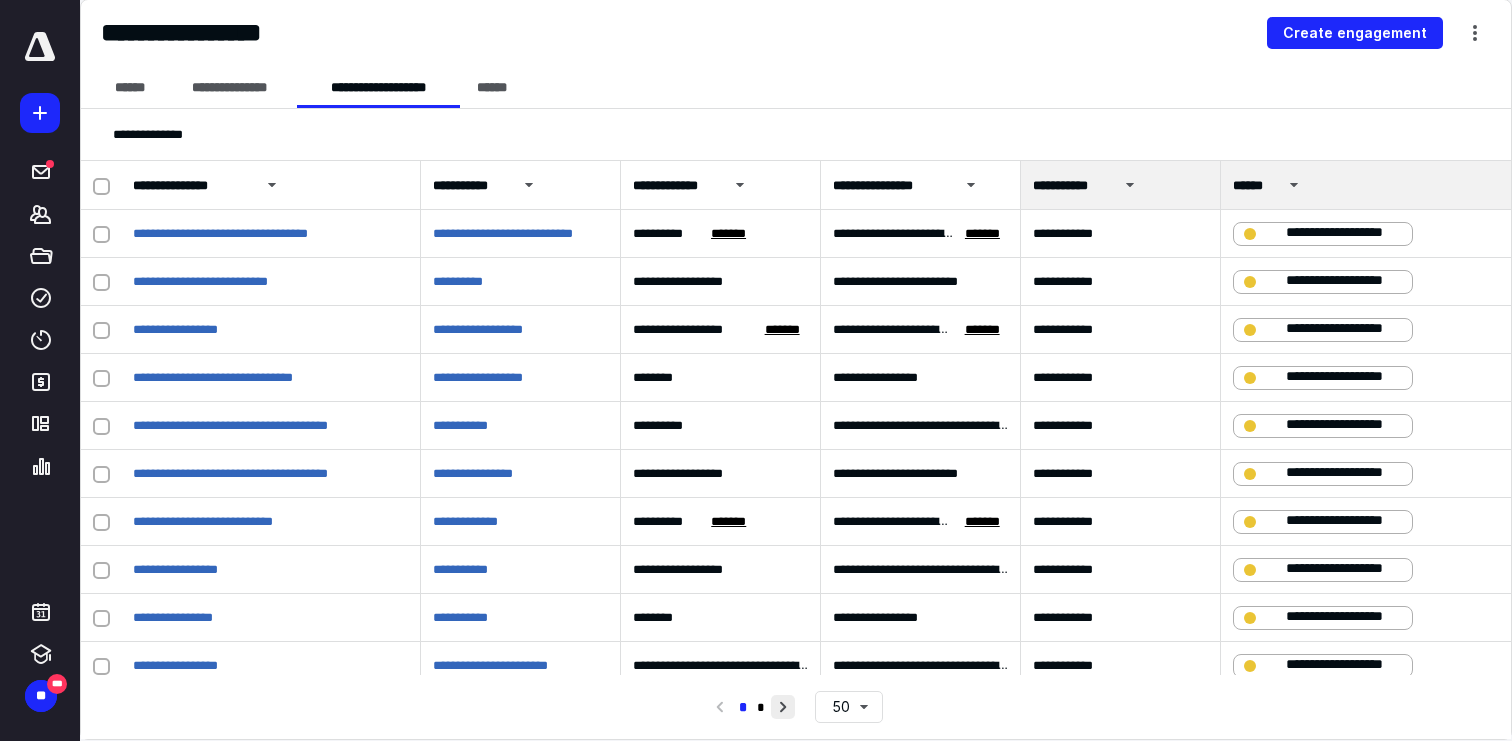 click at bounding box center (783, 707) 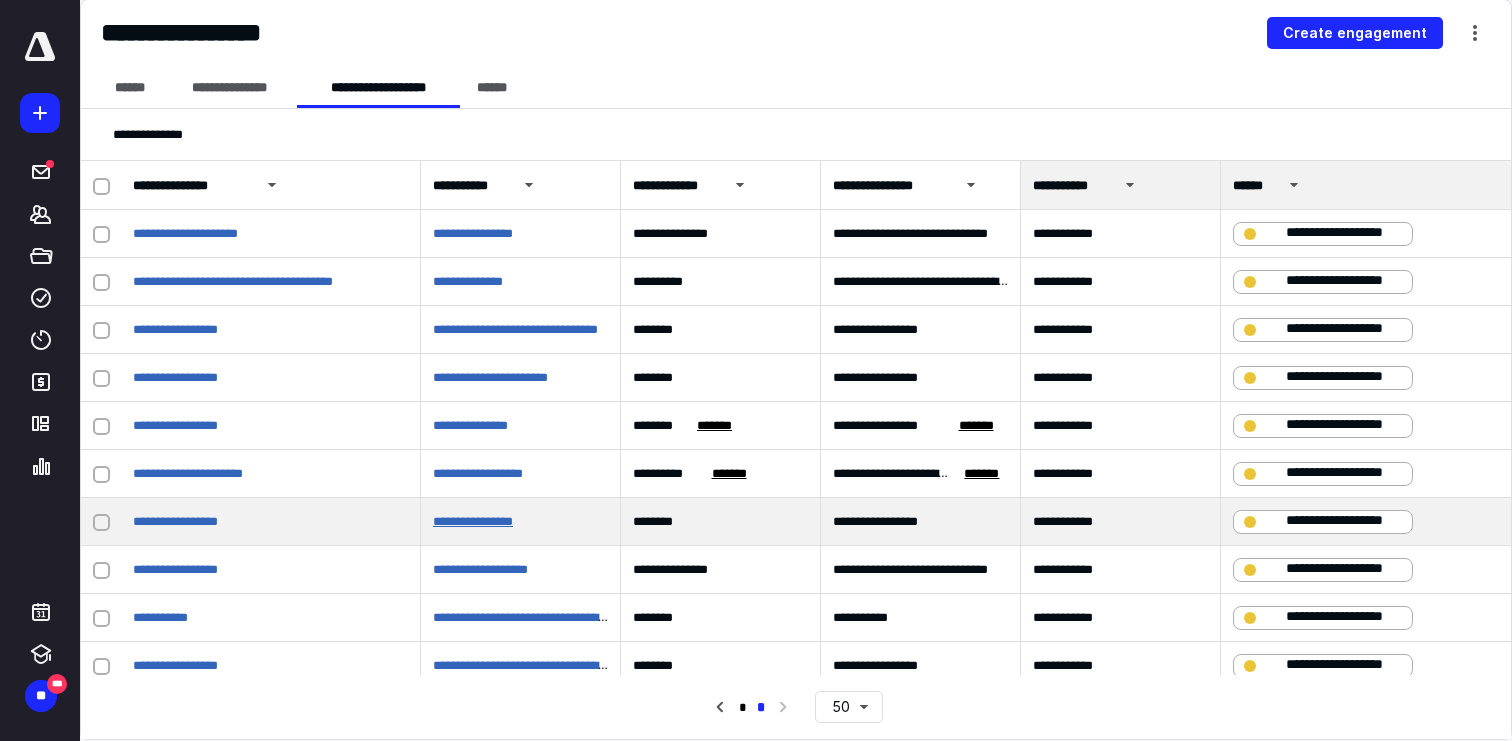 scroll, scrollTop: 1407, scrollLeft: 0, axis: vertical 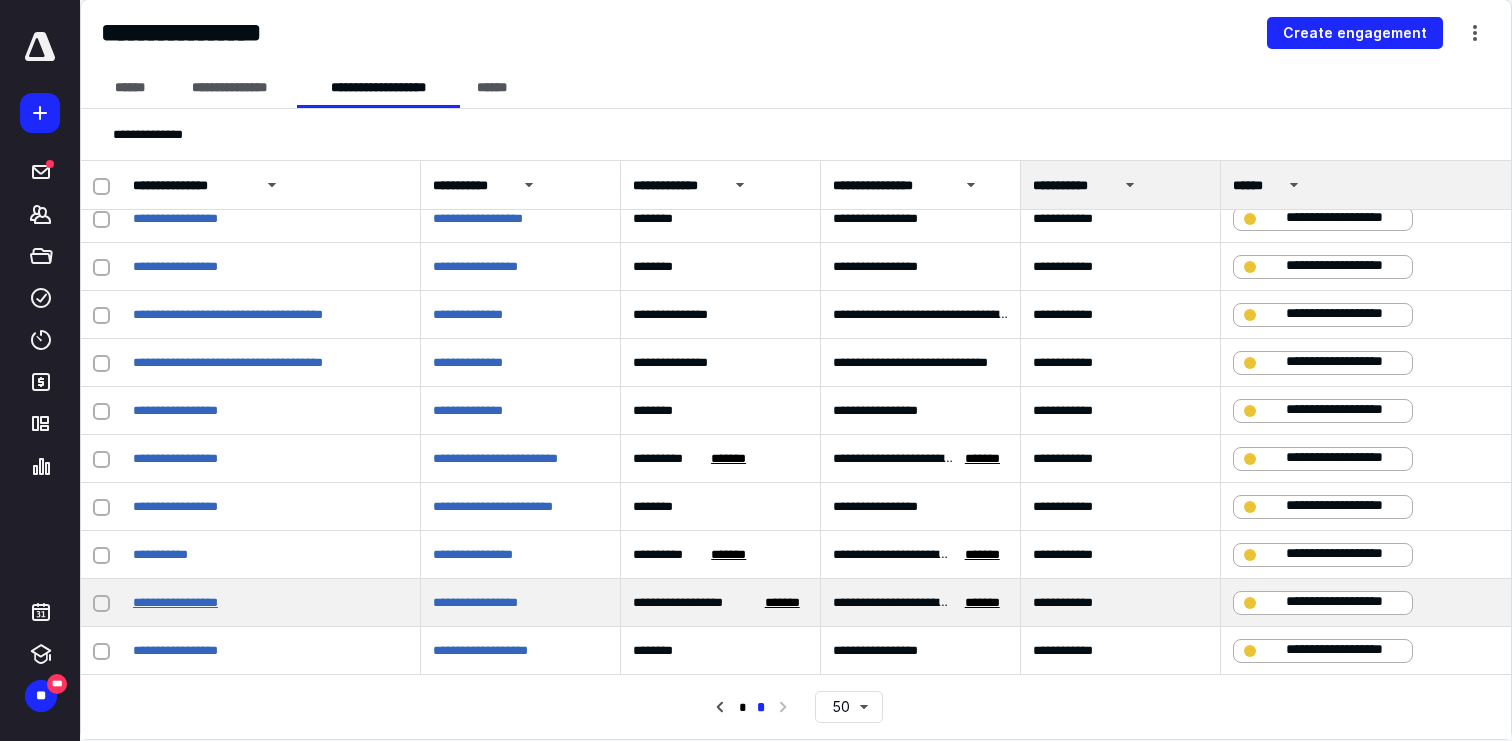 click on "**********" at bounding box center [175, 602] 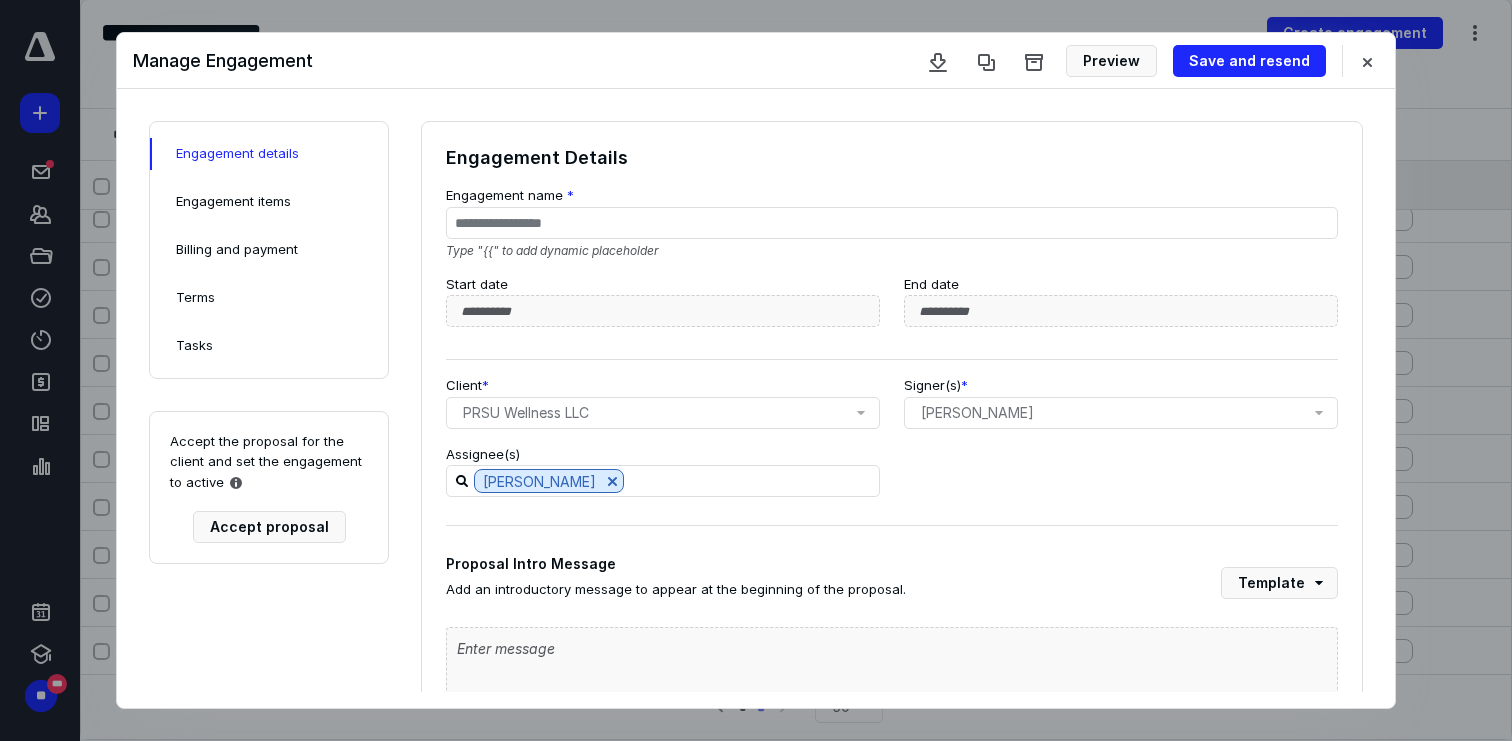 click on "Engagement items" at bounding box center [269, 202] 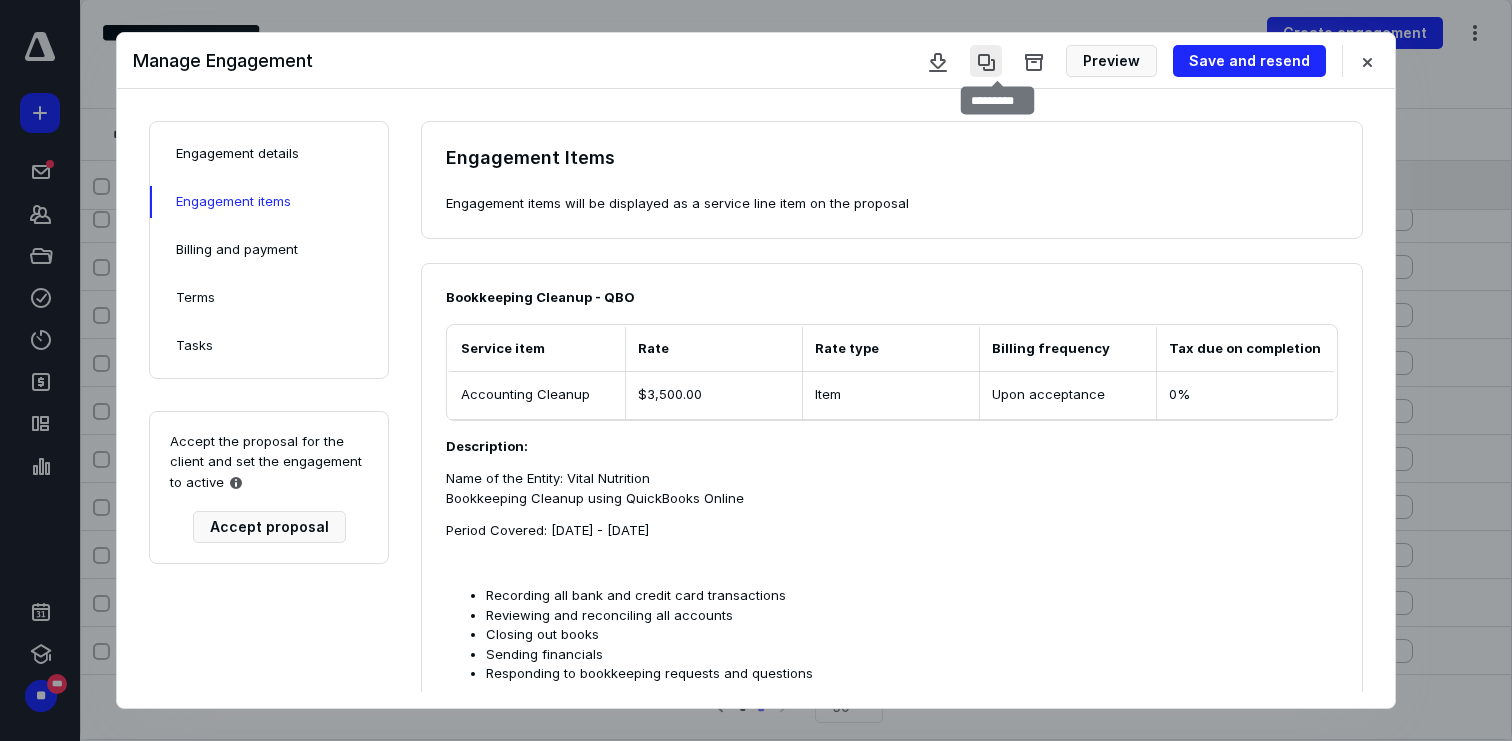 click at bounding box center [986, 61] 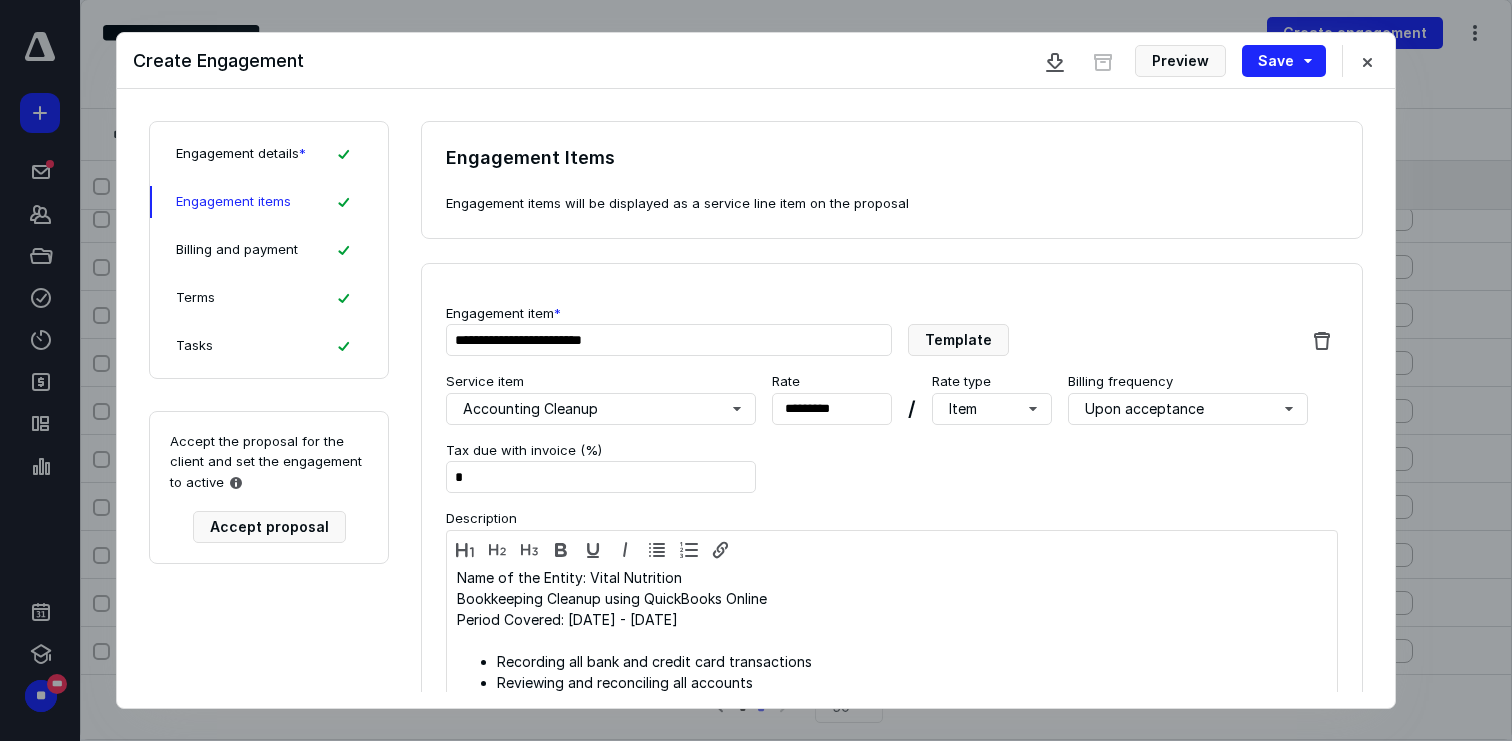 click on "Engagement details  *" at bounding box center [241, 154] 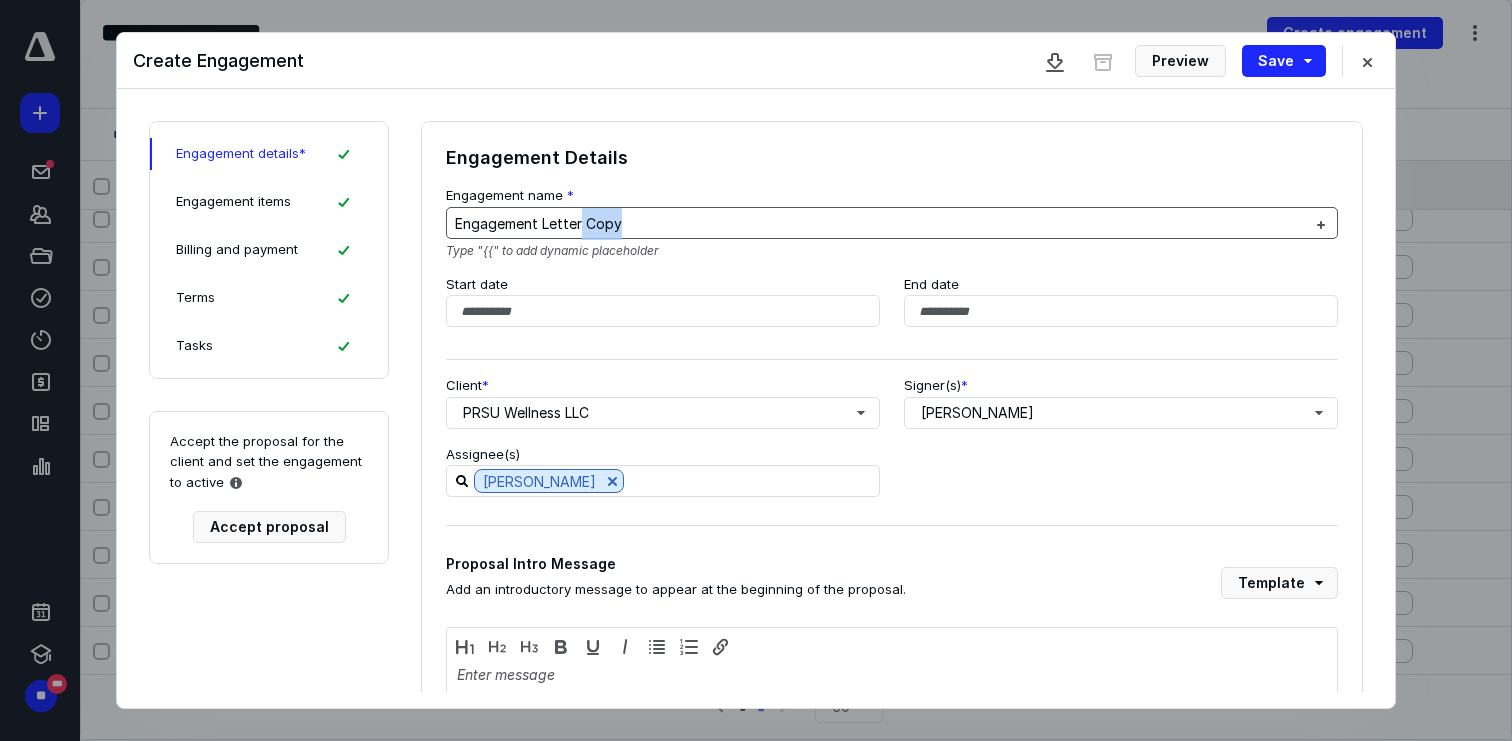drag, startPoint x: 649, startPoint y: 220, endPoint x: 582, endPoint y: 225, distance: 67.18631 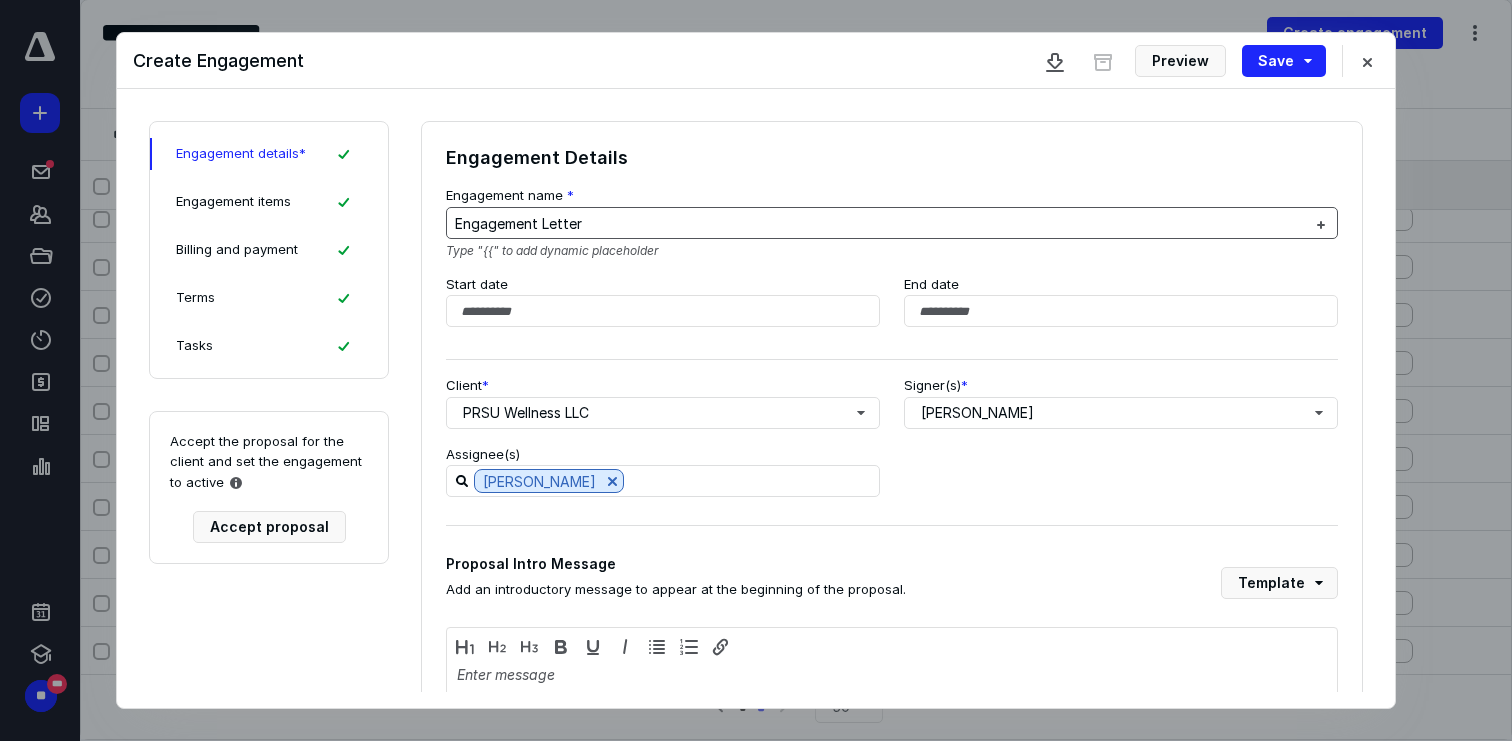 type 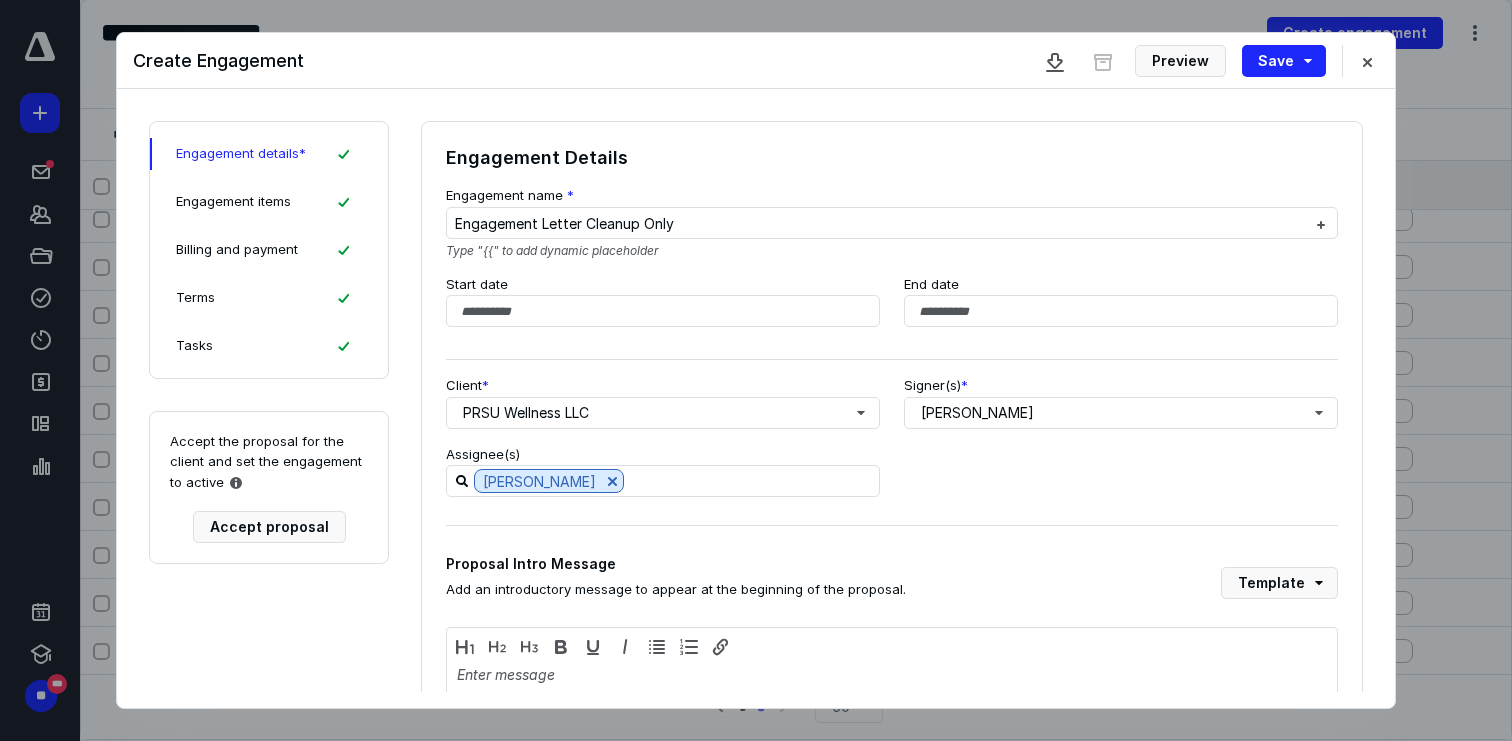 click on "Engagement items" at bounding box center [233, 202] 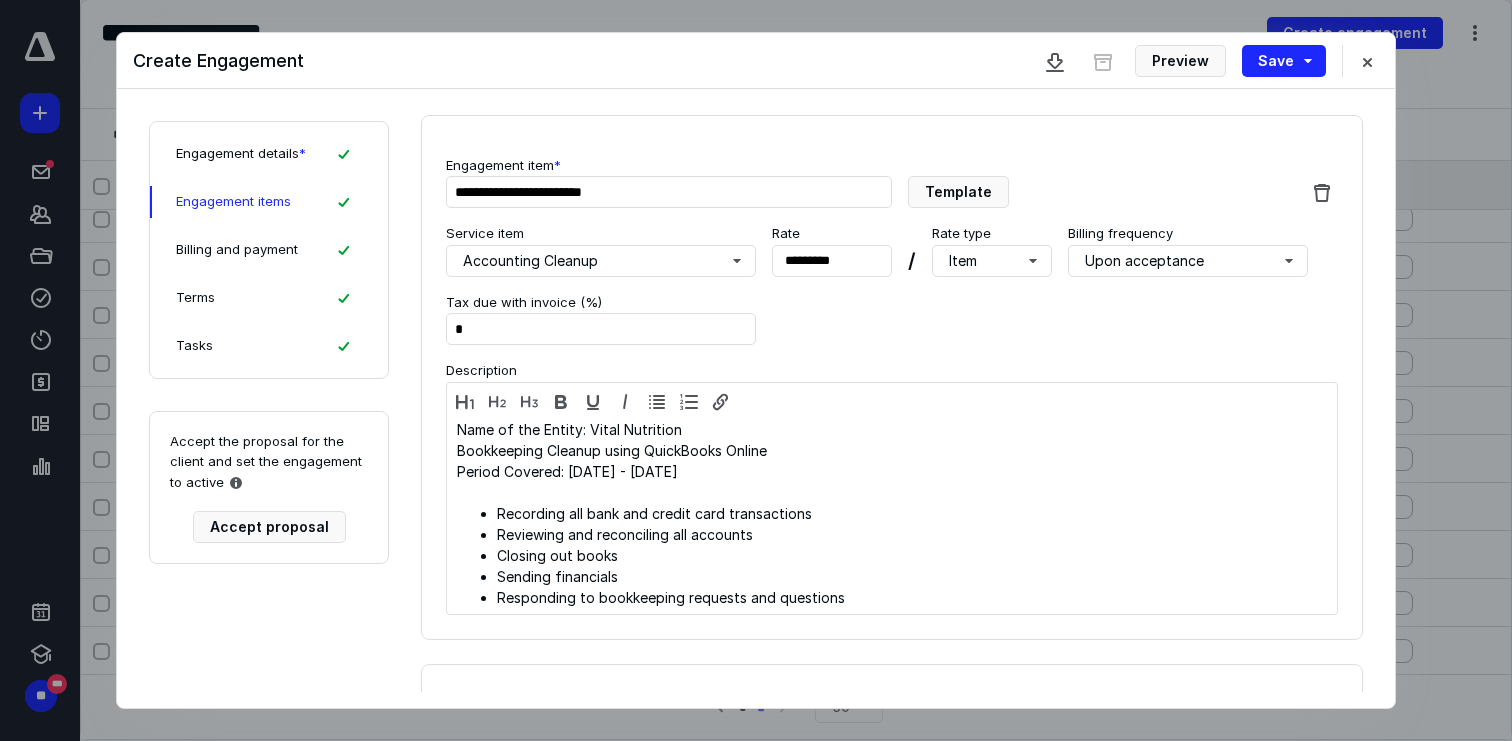 scroll, scrollTop: 152, scrollLeft: 0, axis: vertical 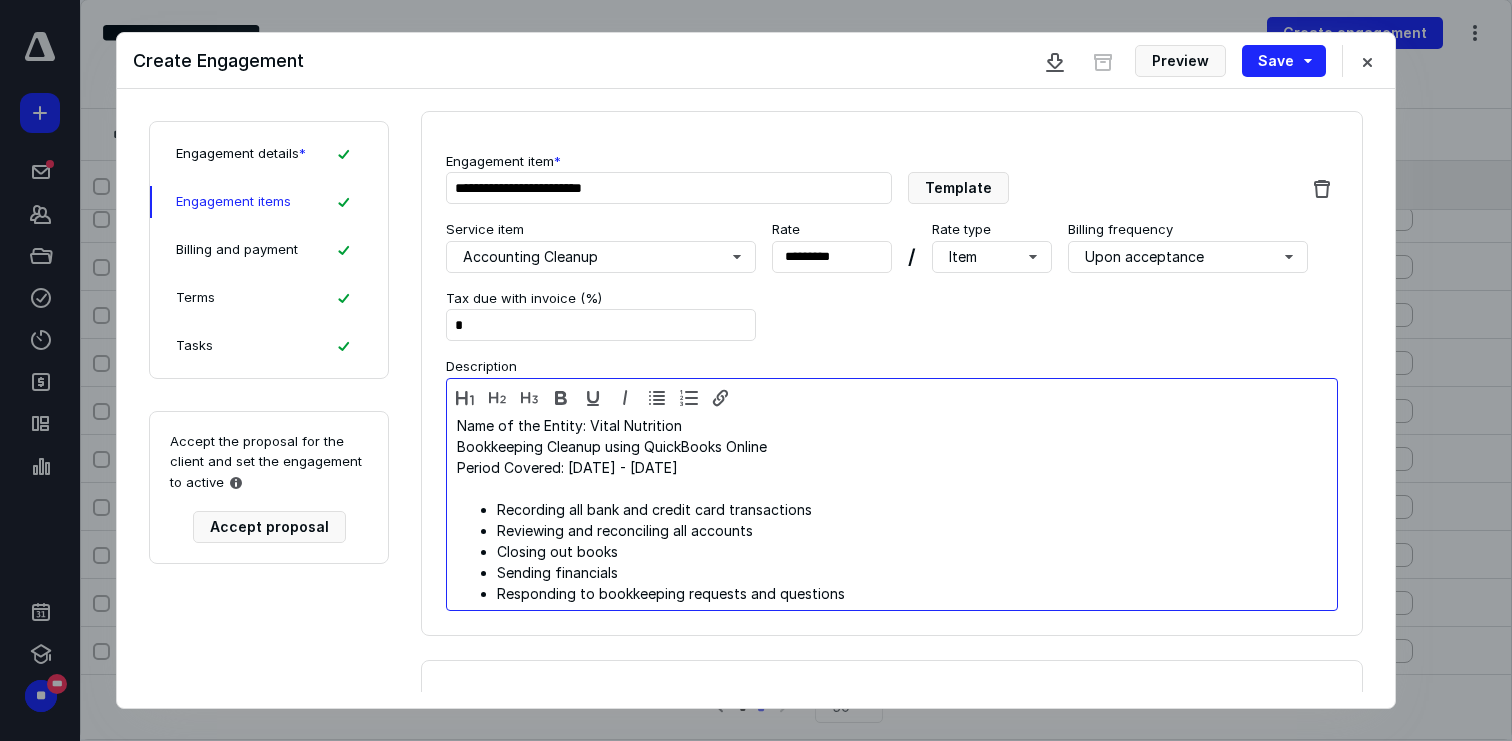 drag, startPoint x: 683, startPoint y: 475, endPoint x: 628, endPoint y: 473, distance: 55.03635 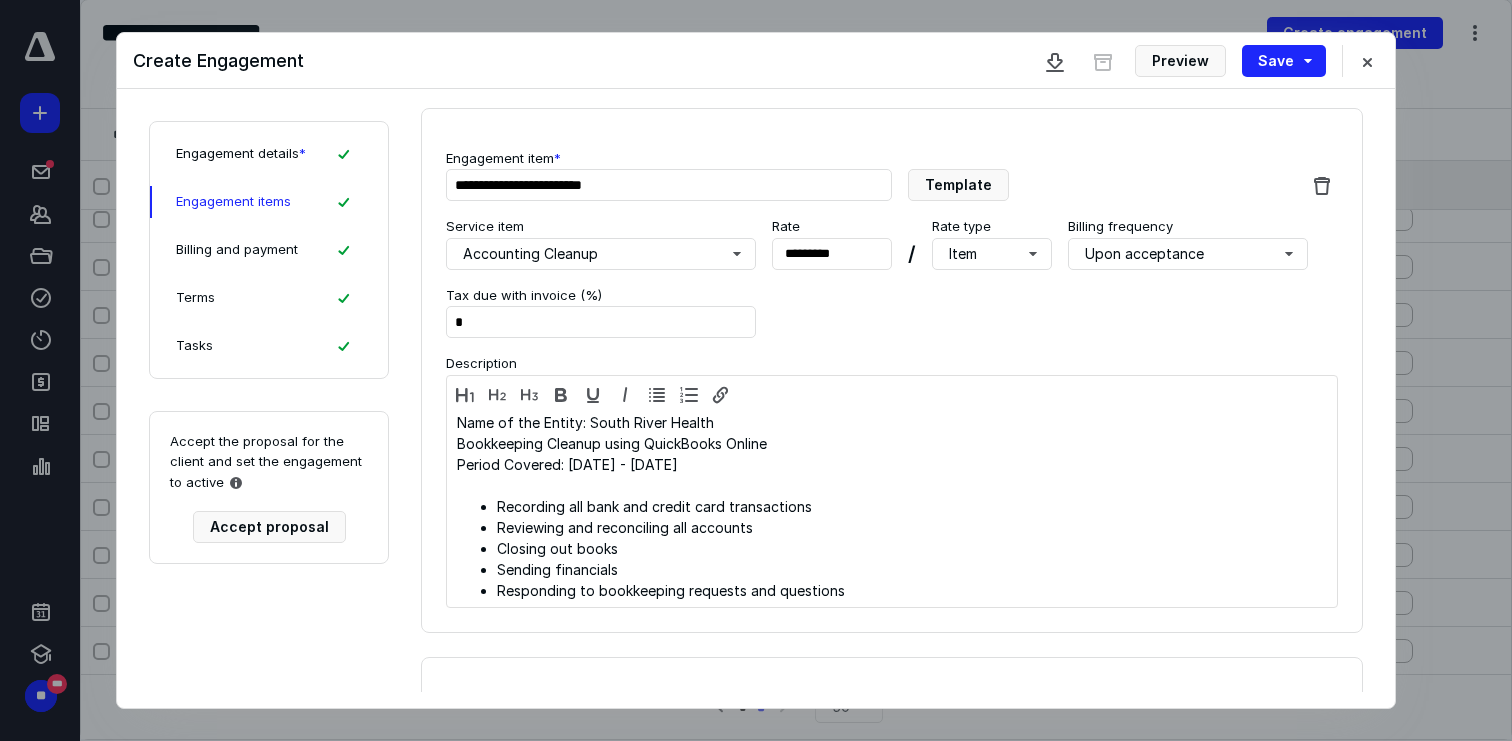 scroll, scrollTop: 718, scrollLeft: 0, axis: vertical 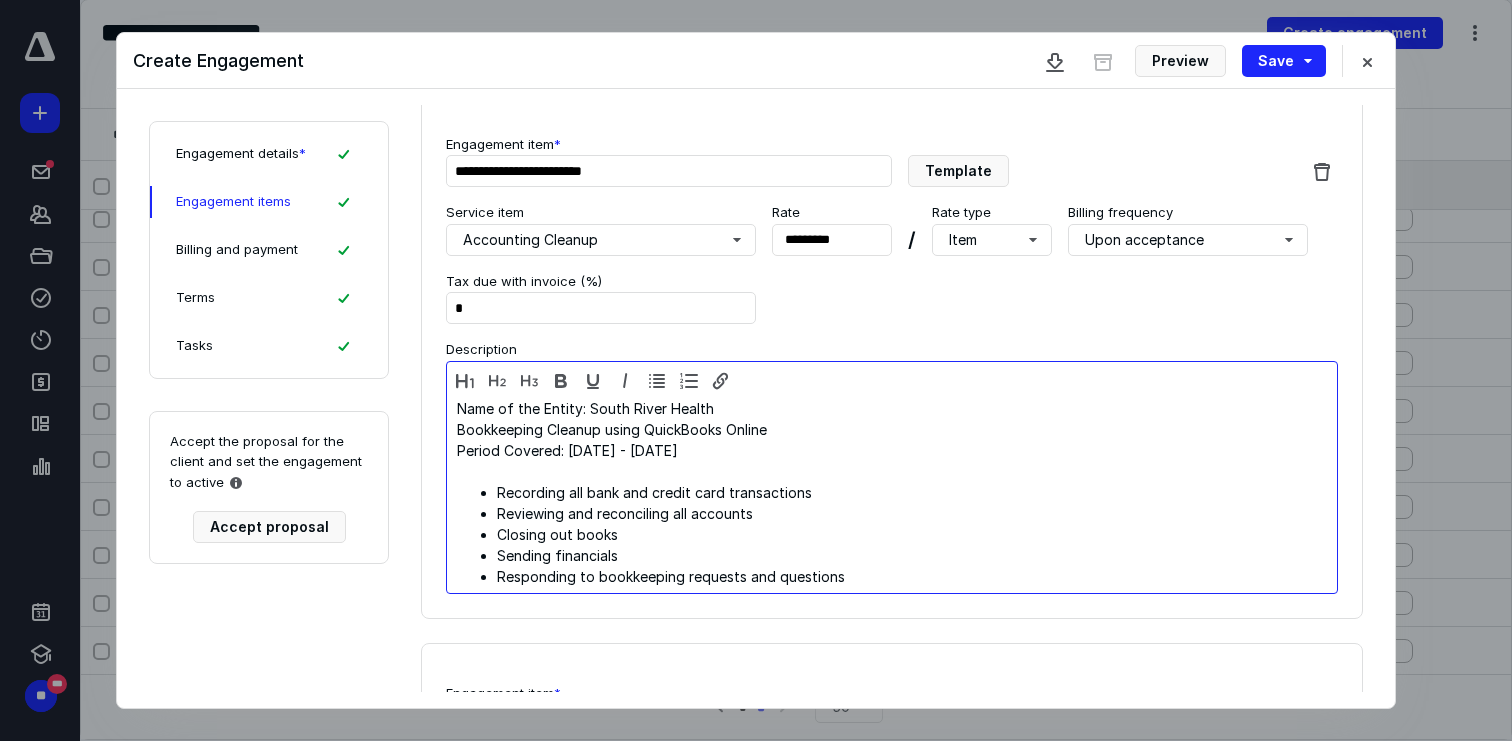 drag, startPoint x: 703, startPoint y: 448, endPoint x: 627, endPoint y: 447, distance: 76.00658 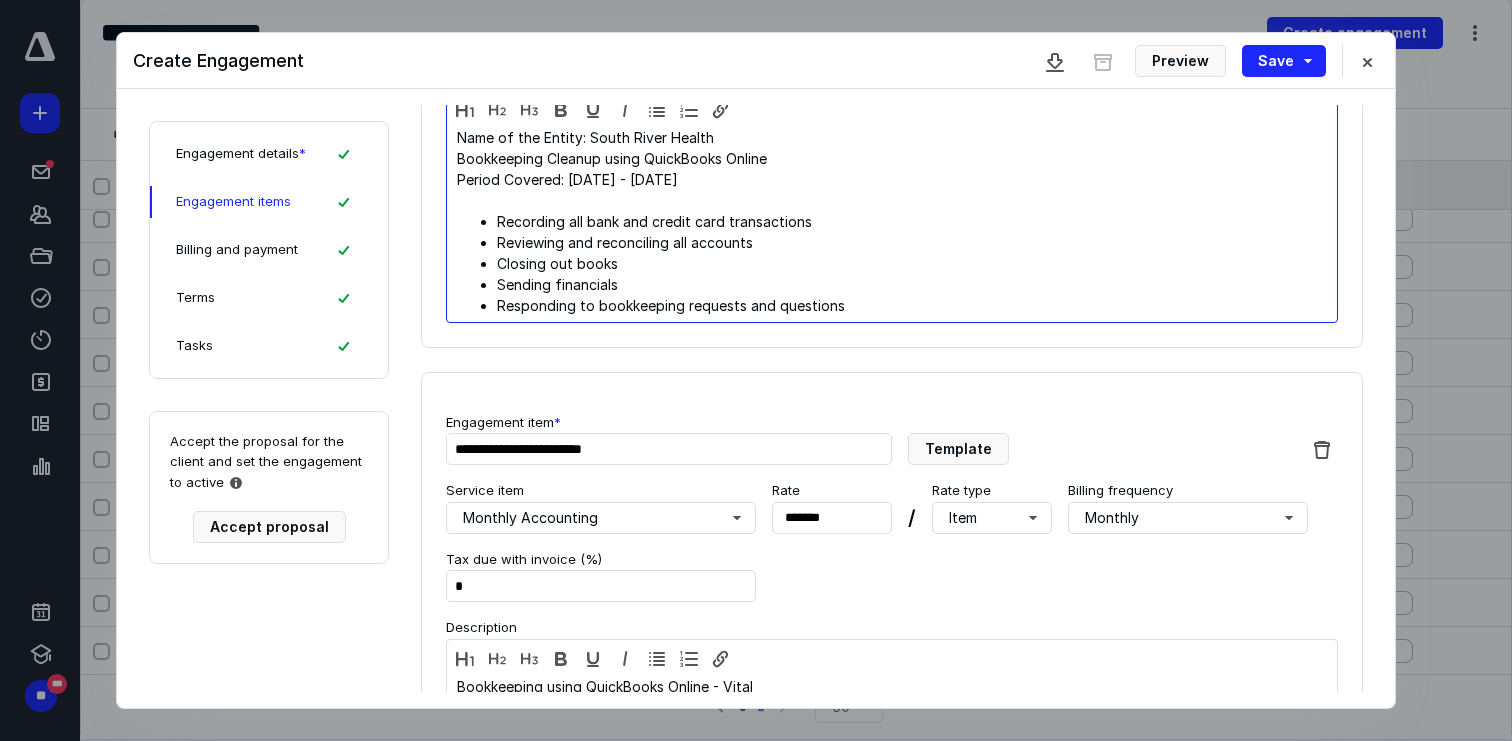 scroll, scrollTop: 994, scrollLeft: 0, axis: vertical 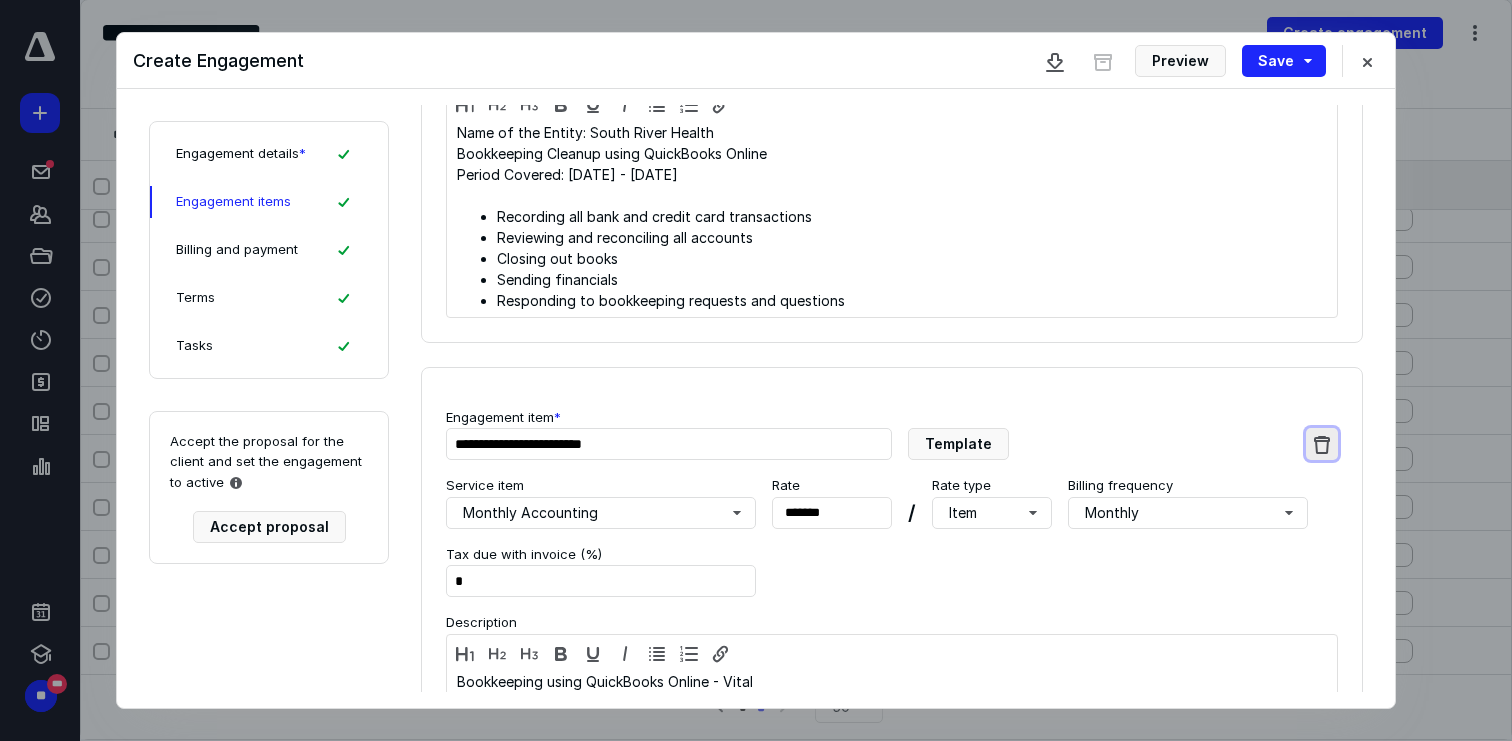 click at bounding box center [1322, 444] 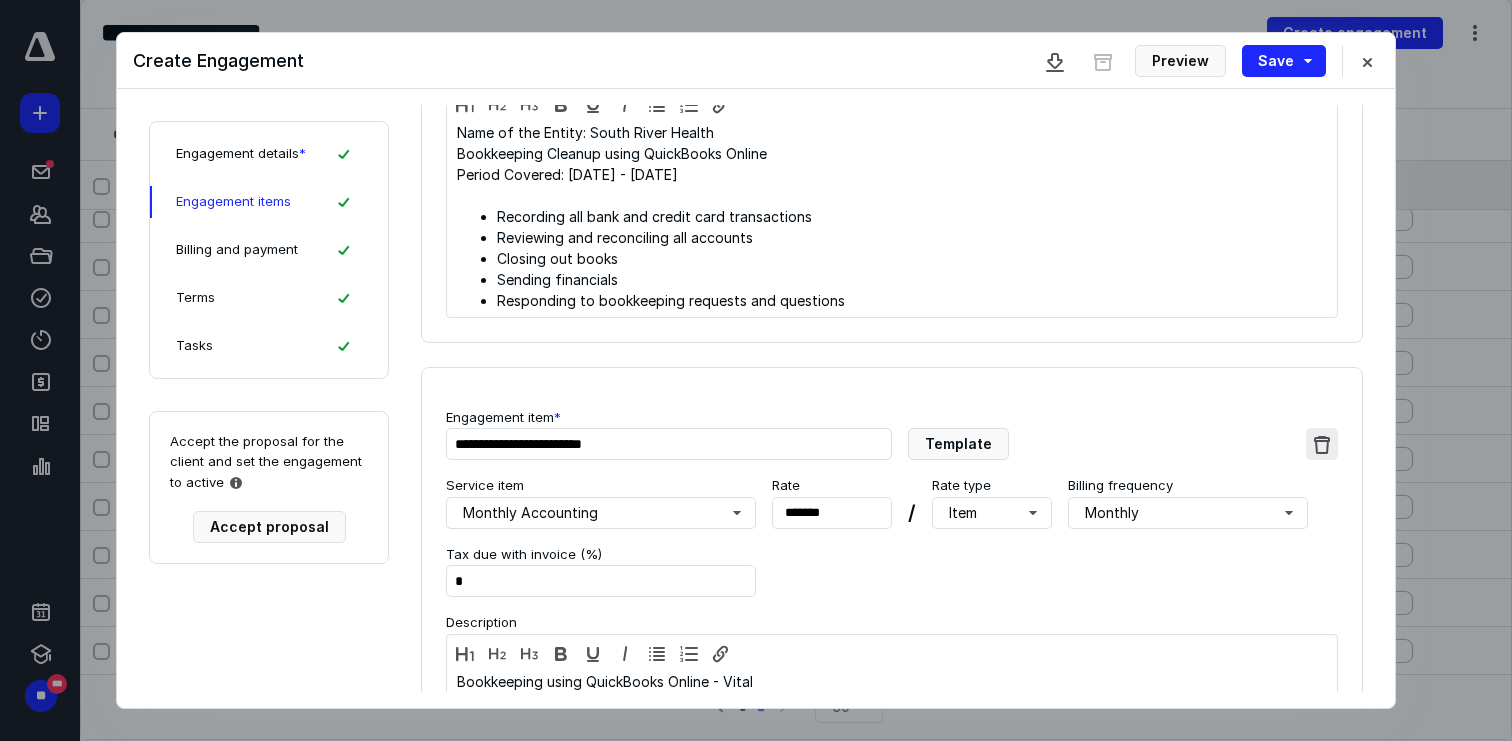 type 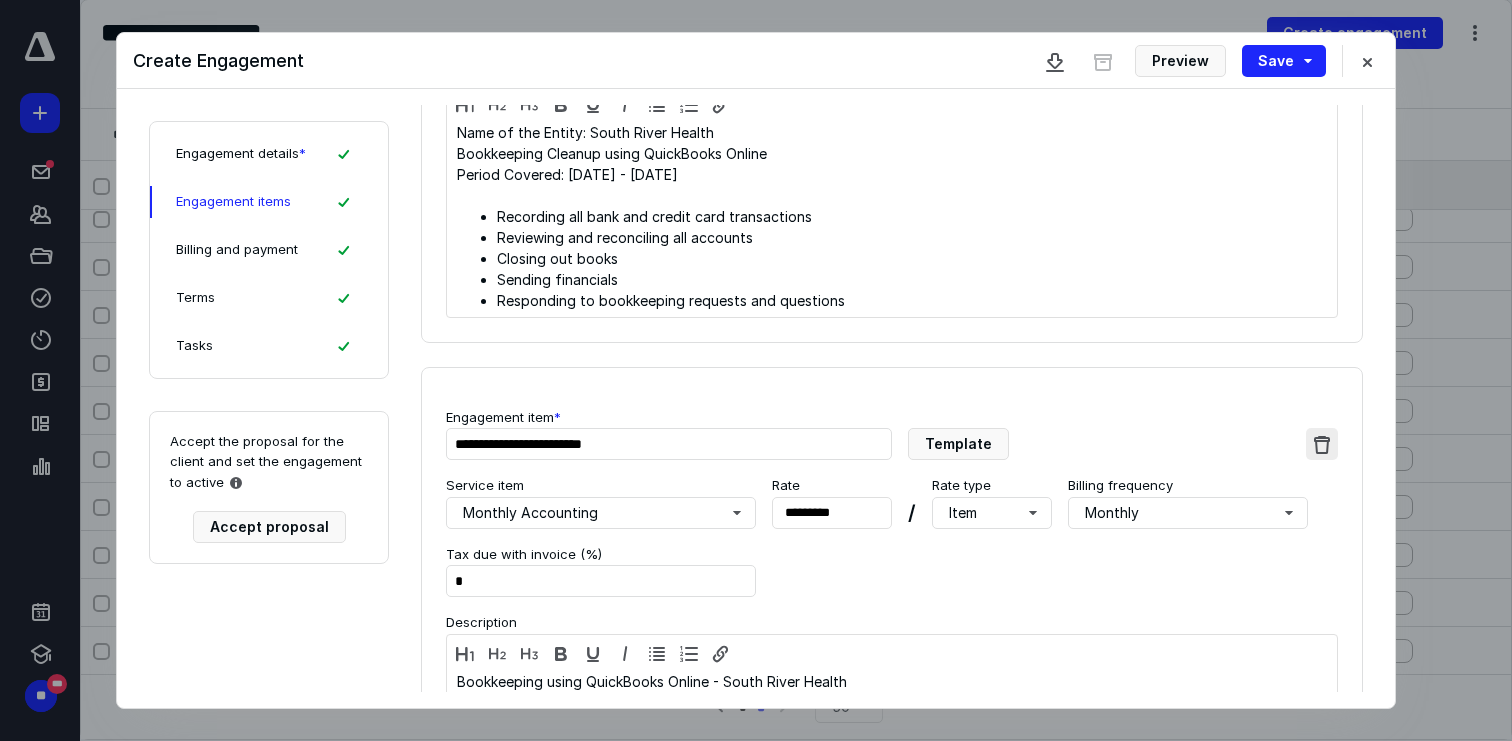 click at bounding box center [1322, 444] 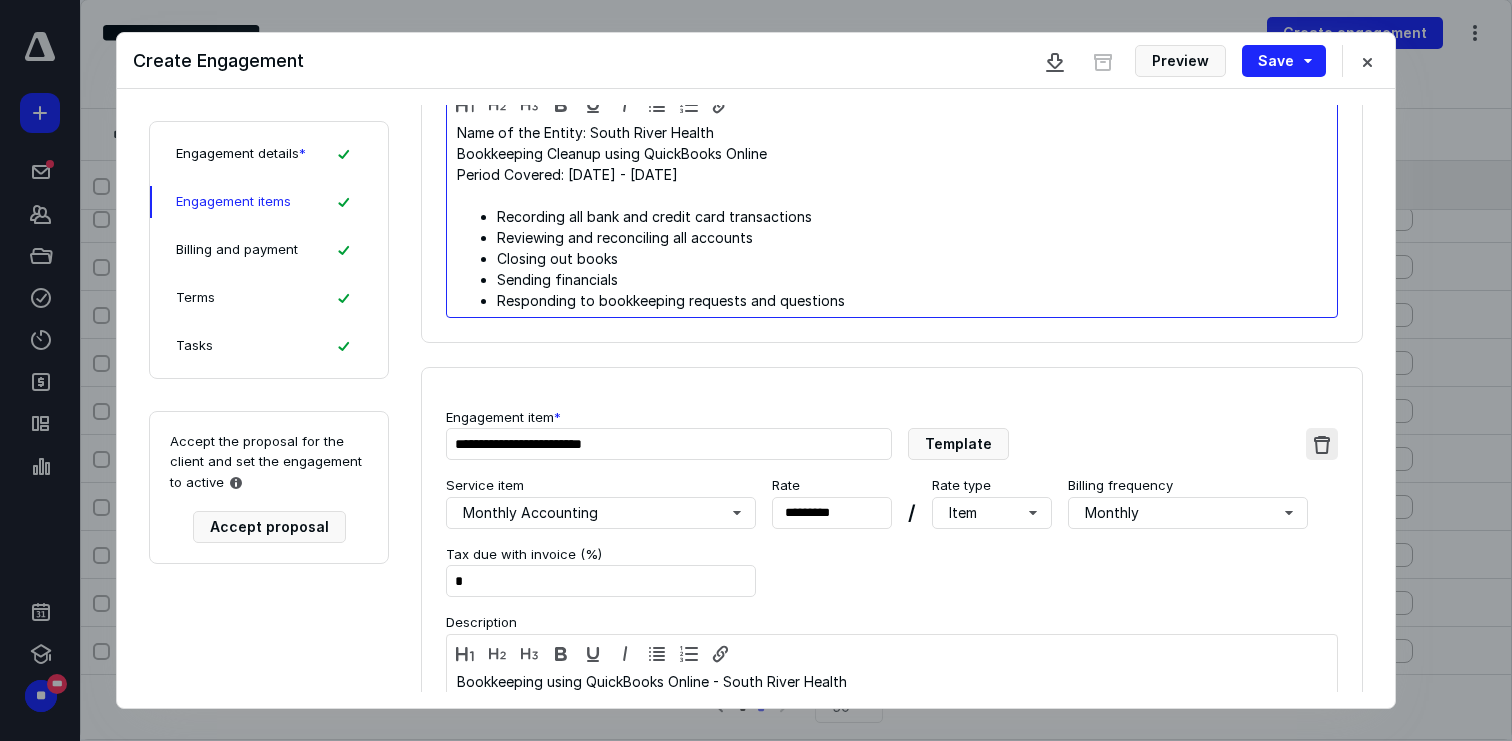 scroll, scrollTop: 708, scrollLeft: 0, axis: vertical 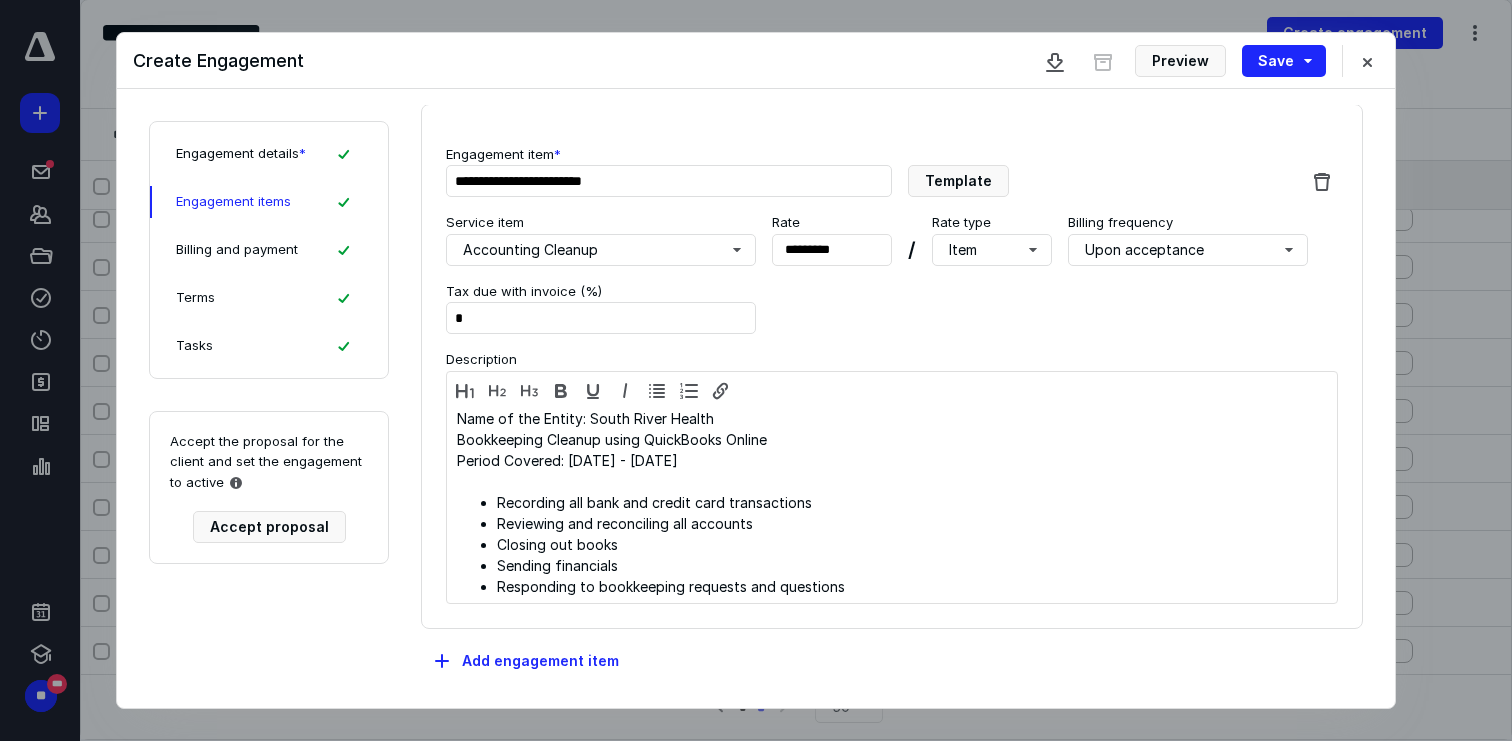 click on "Billing and payment" at bounding box center [237, 250] 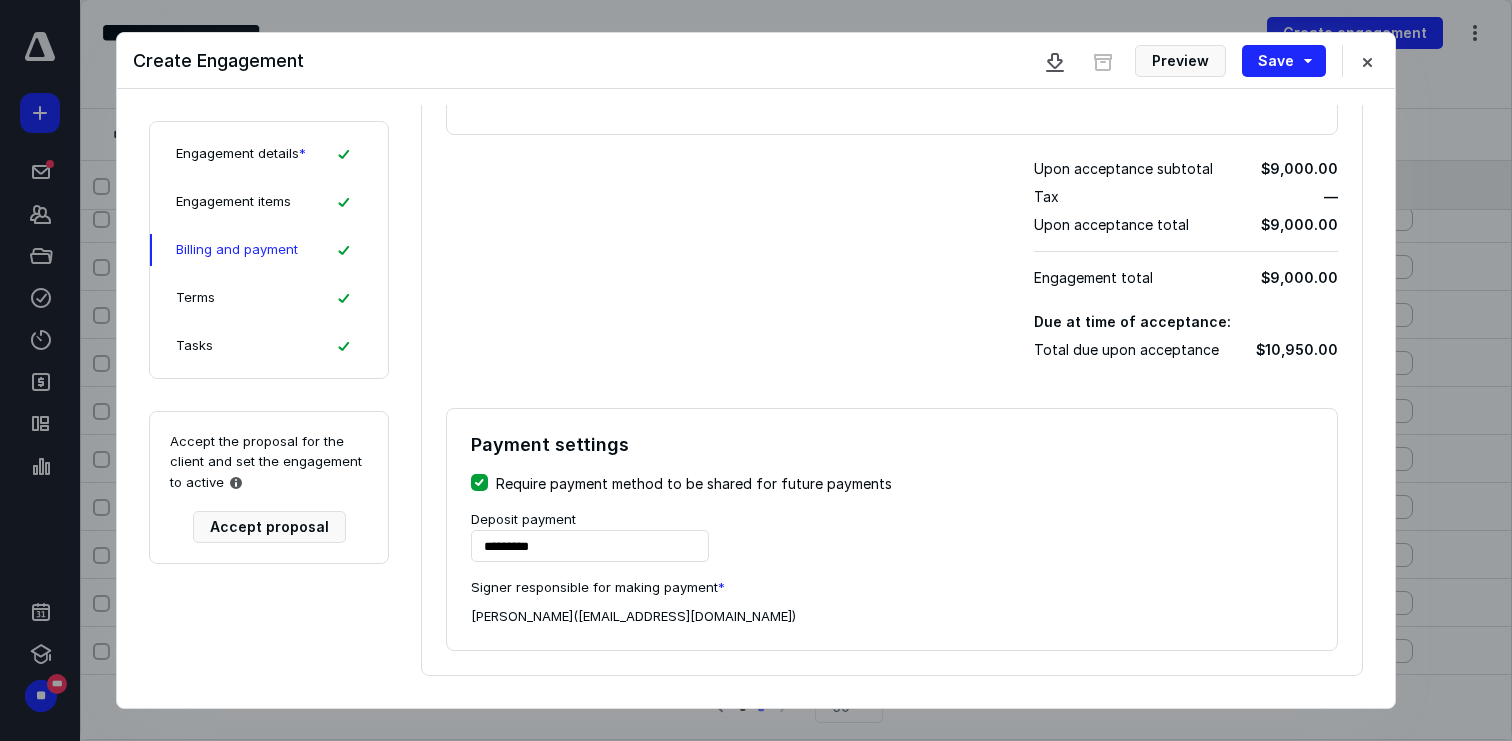 scroll, scrollTop: 269, scrollLeft: 0, axis: vertical 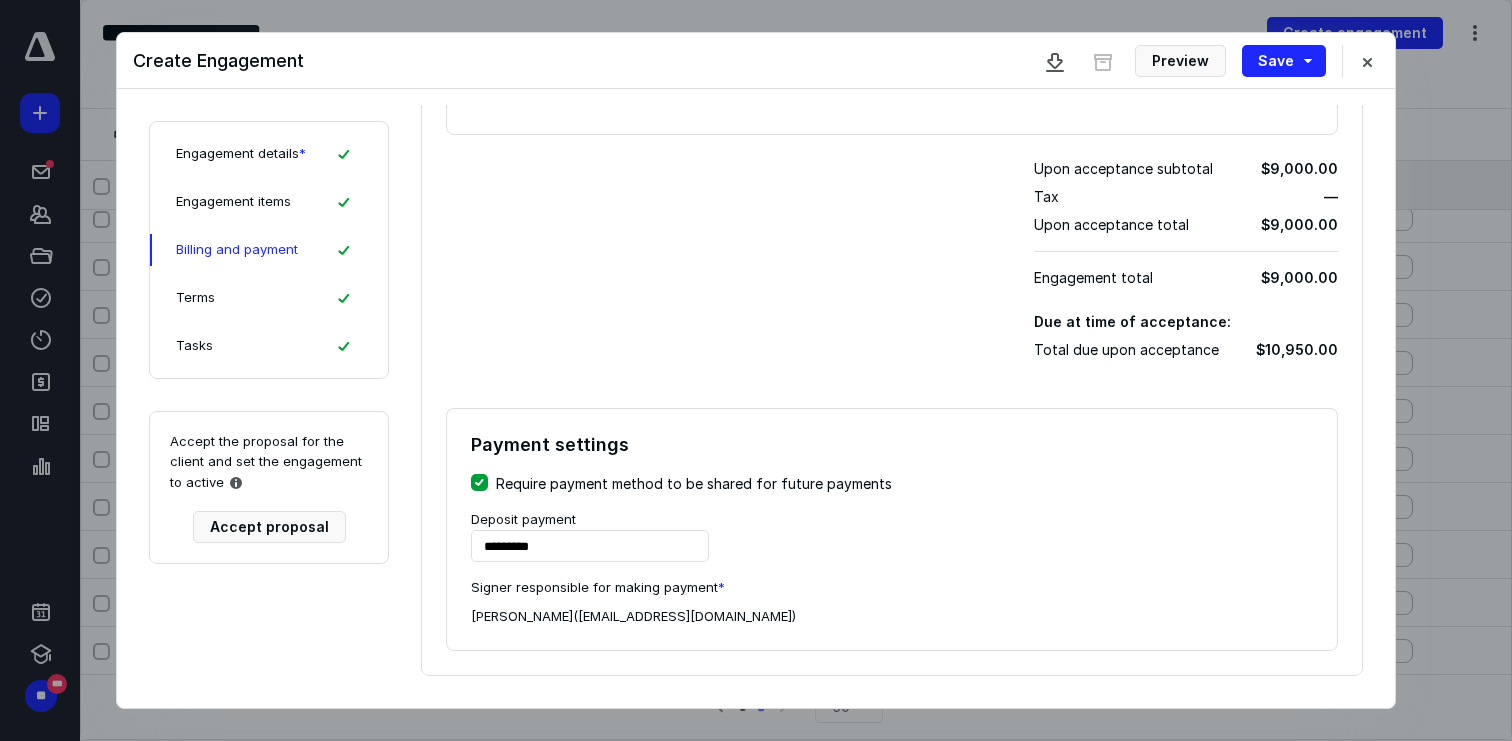 click on "**** *********" at bounding box center [590, 546] 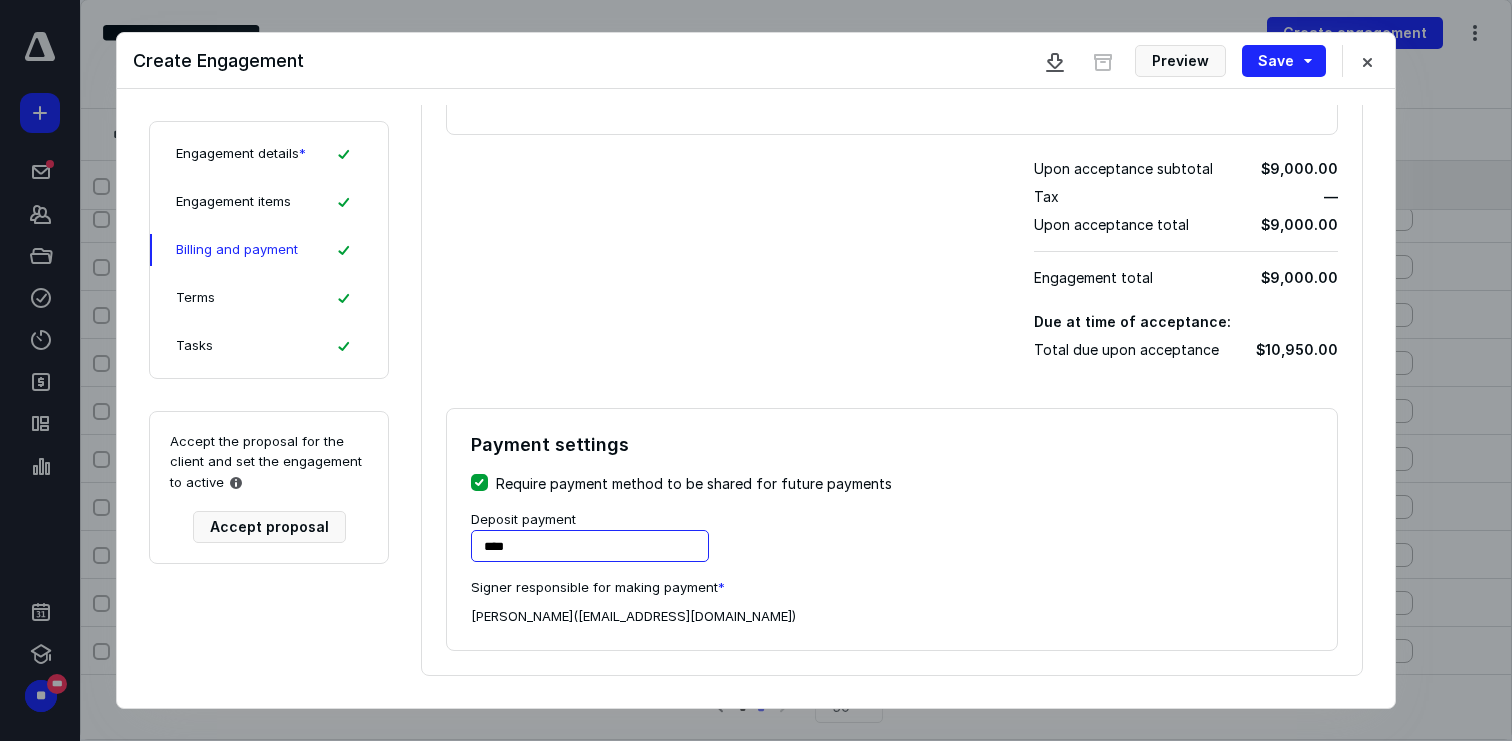 click on "****" at bounding box center [590, 546] 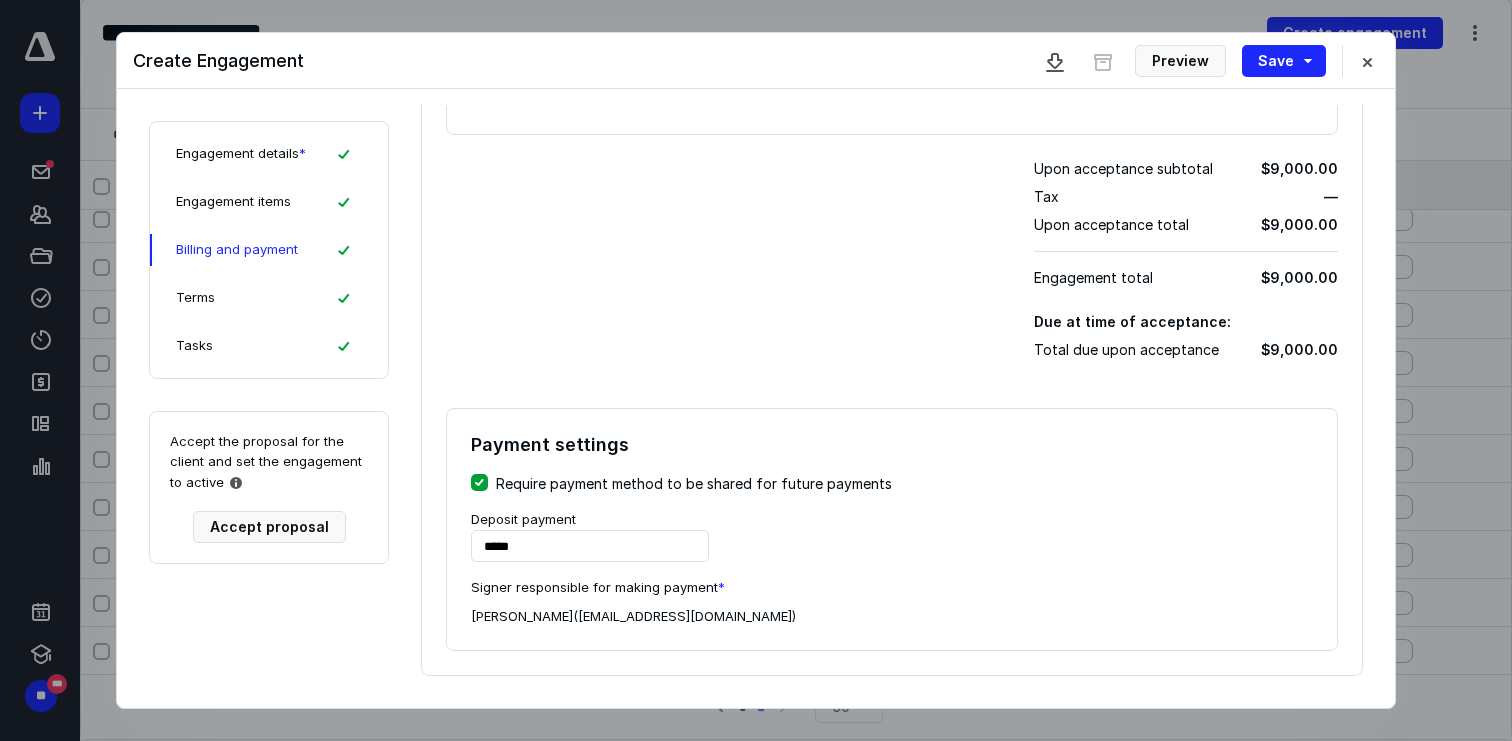 click on "Deposit payment * *********" at bounding box center (892, 536) 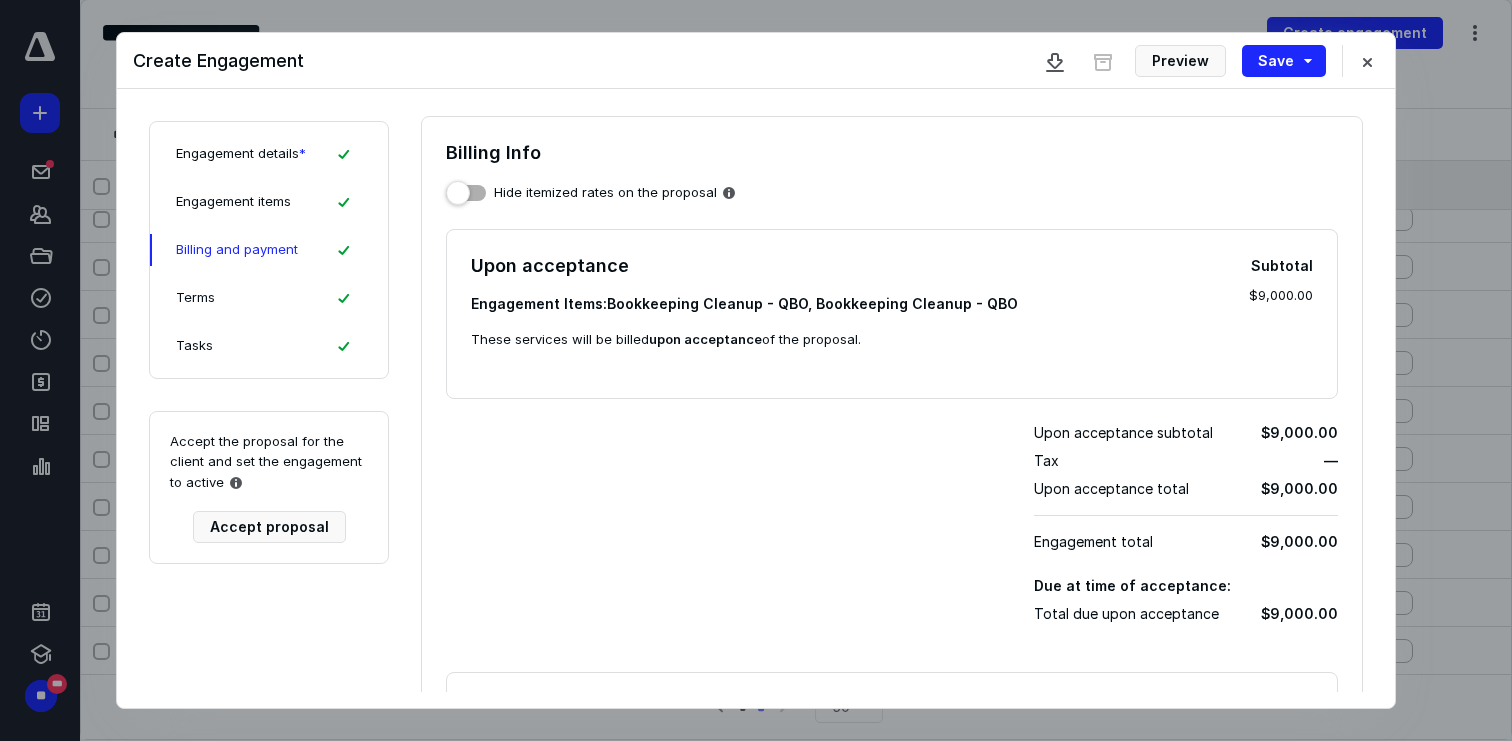 scroll, scrollTop: 0, scrollLeft: 0, axis: both 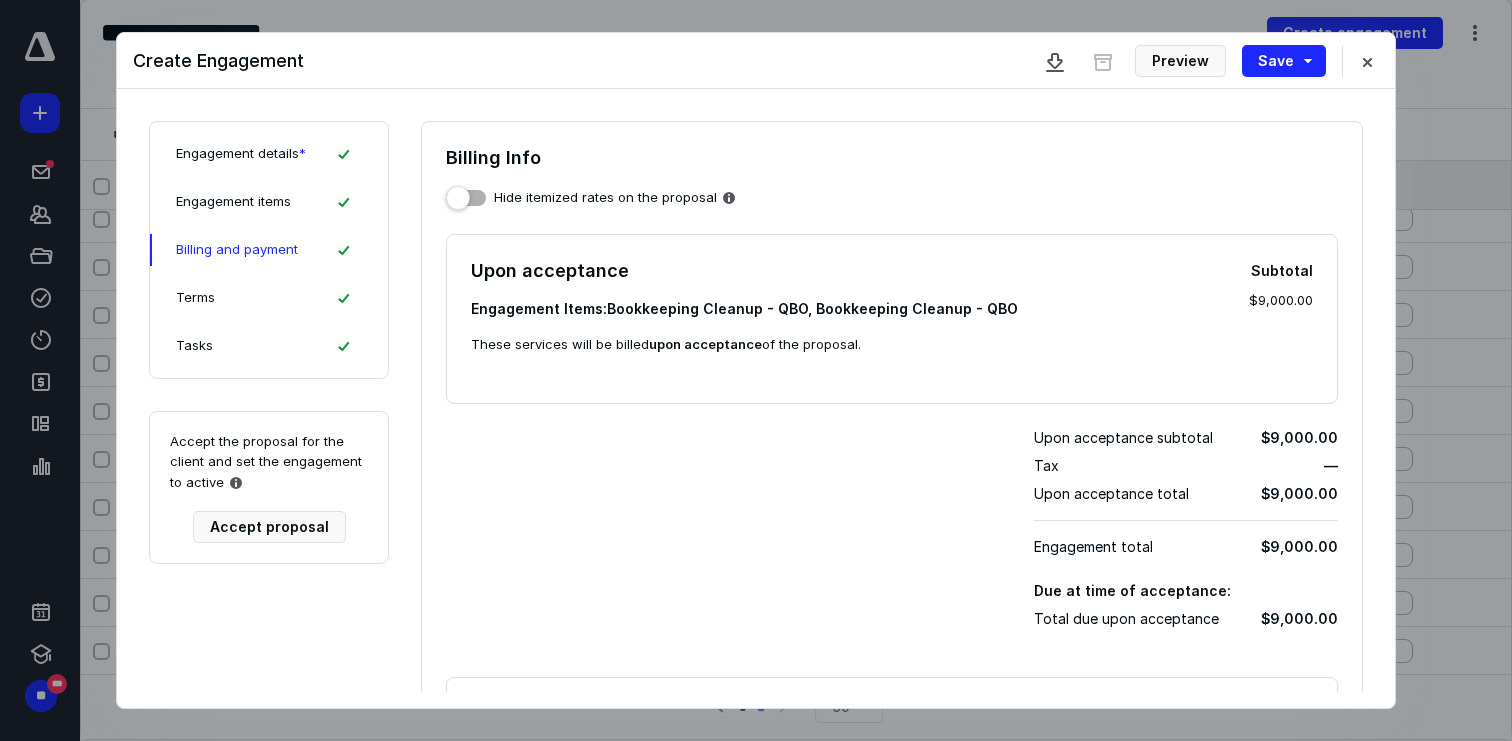 click on "Engagement details  * Engagement items Billing and payment Terms Tasks" at bounding box center [269, 250] 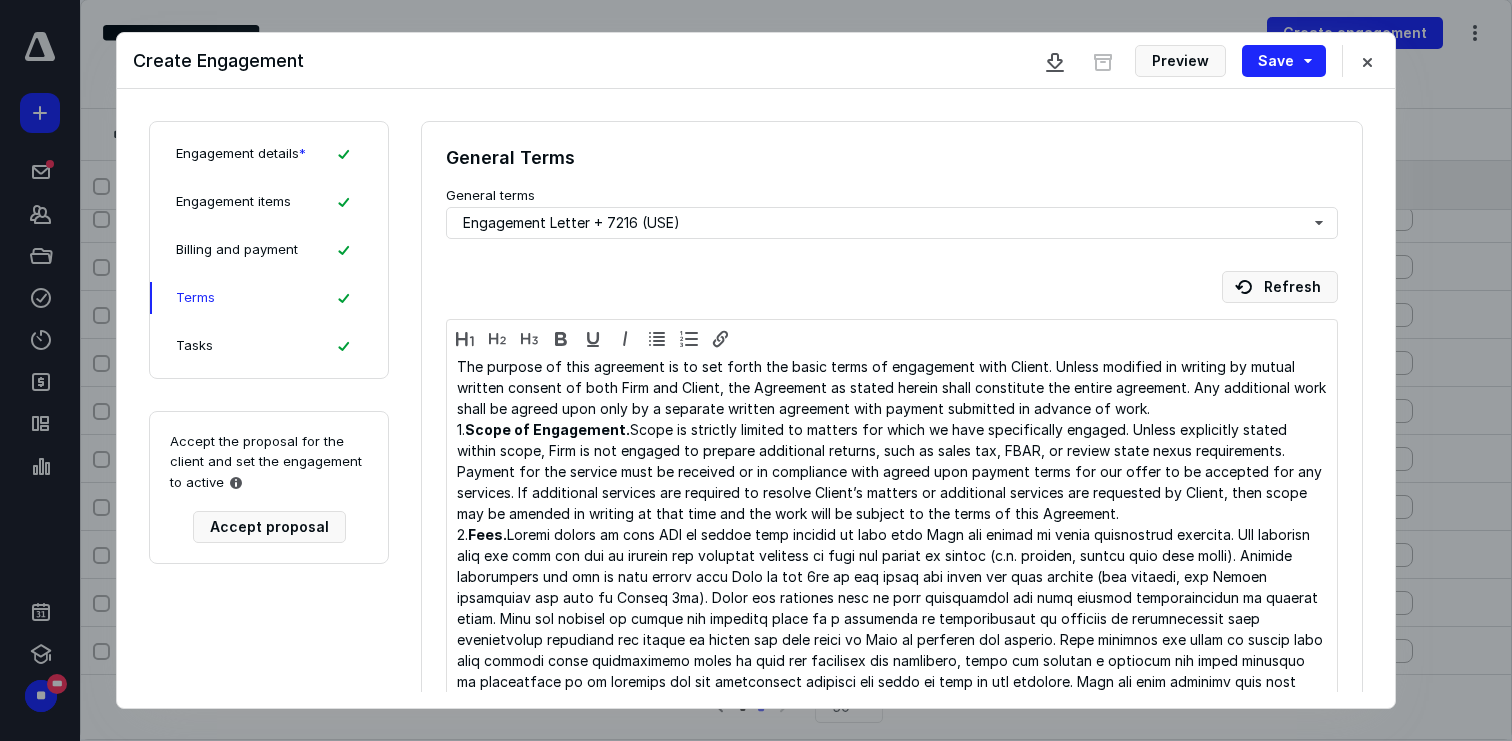 click on "Tasks" at bounding box center [194, 346] 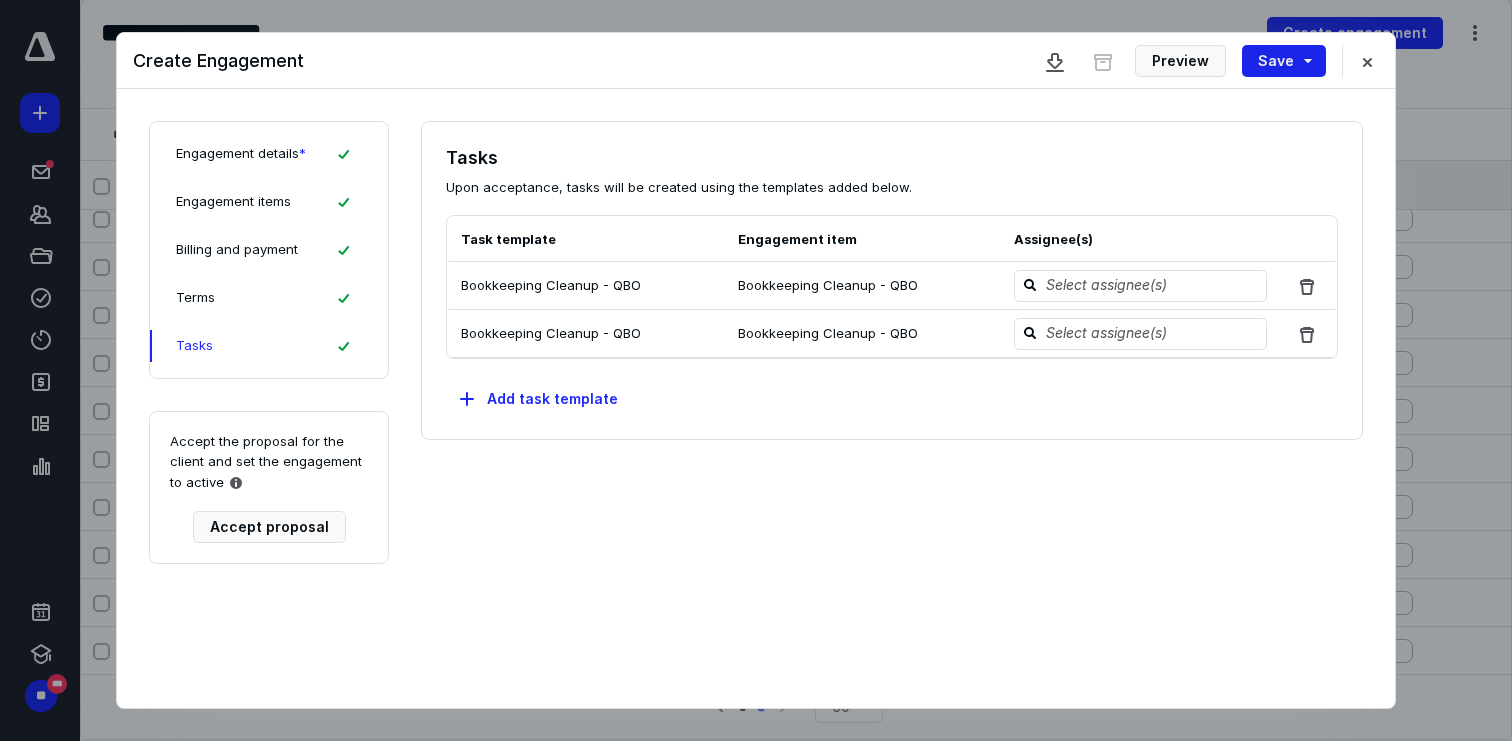 click on "Save" at bounding box center (1284, 61) 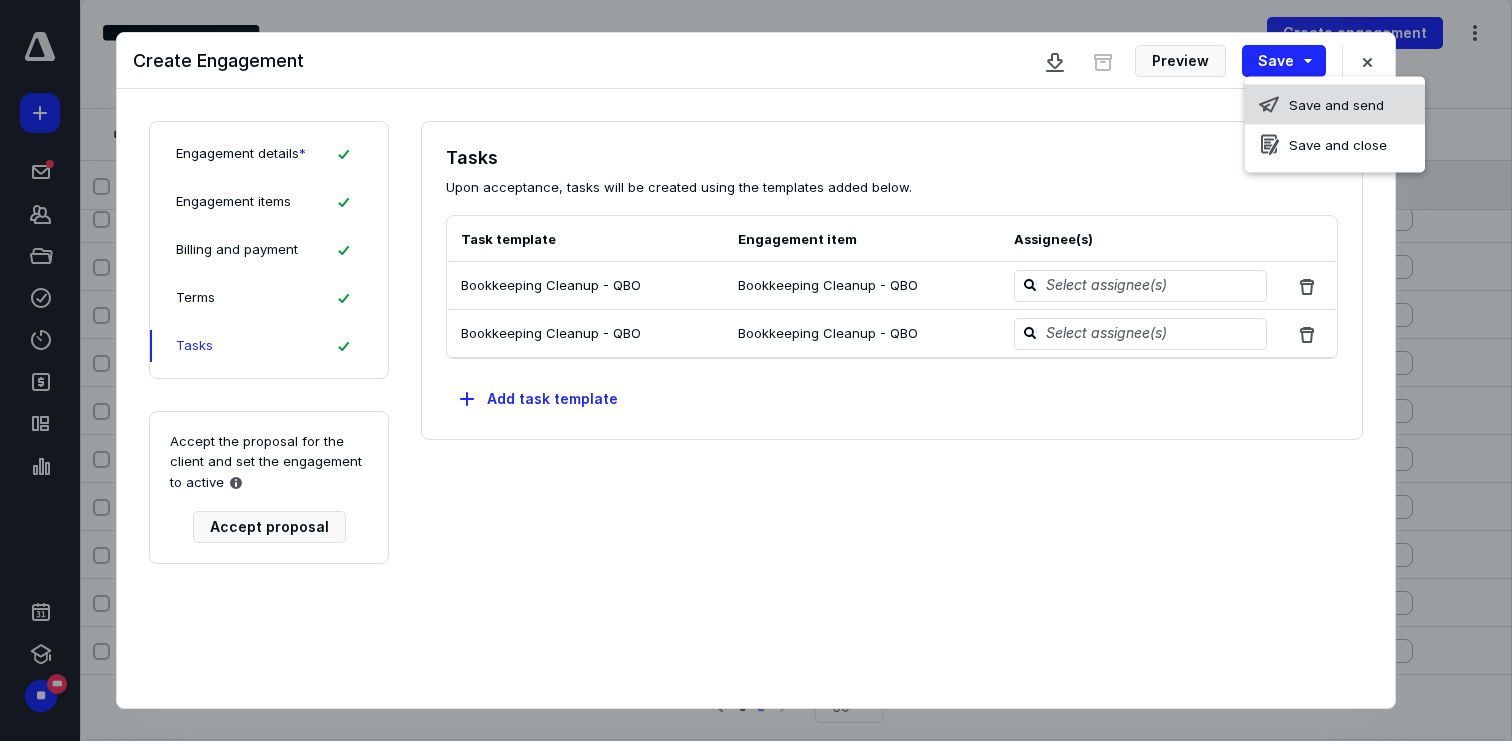 click on "Save and send" at bounding box center [1335, 105] 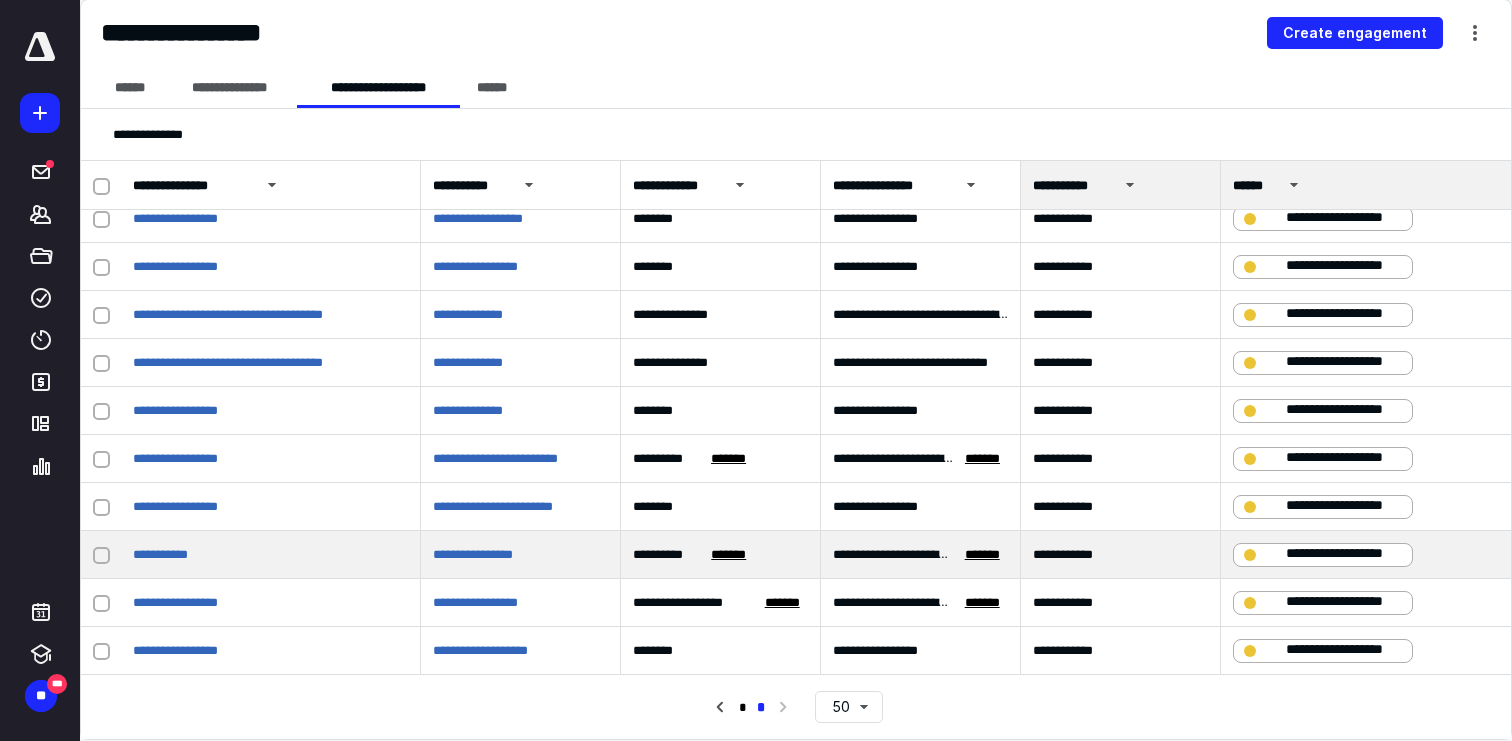 scroll, scrollTop: 0, scrollLeft: 0, axis: both 